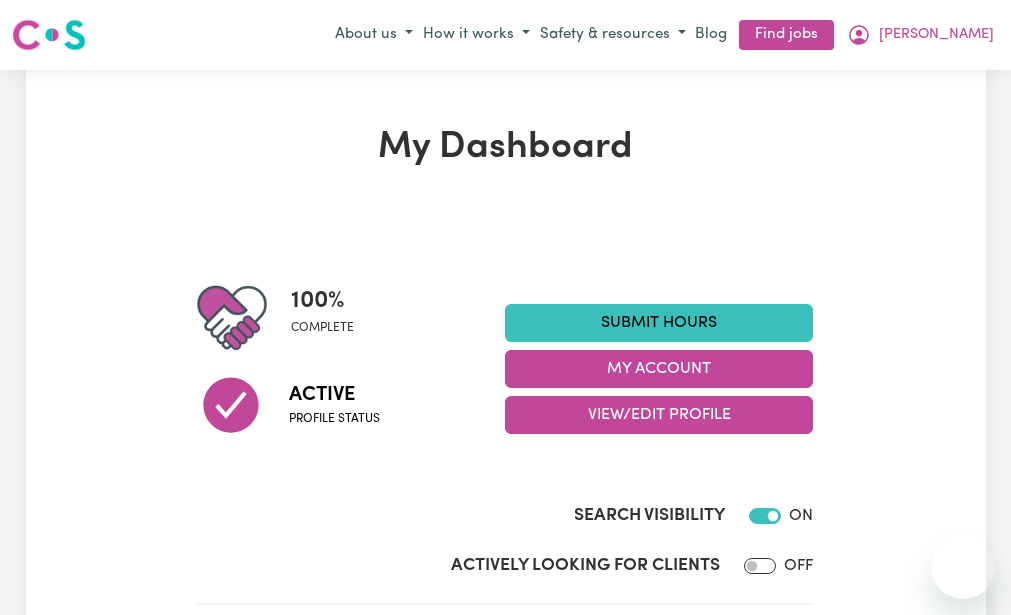 scroll, scrollTop: 0, scrollLeft: 0, axis: both 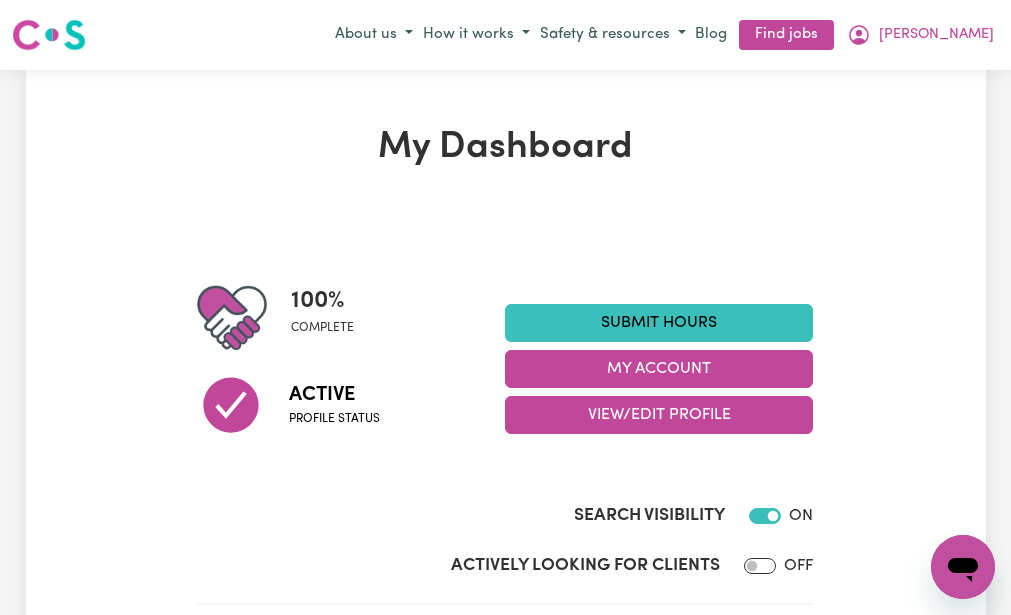 click on "Submit Hours" at bounding box center (659, 323) 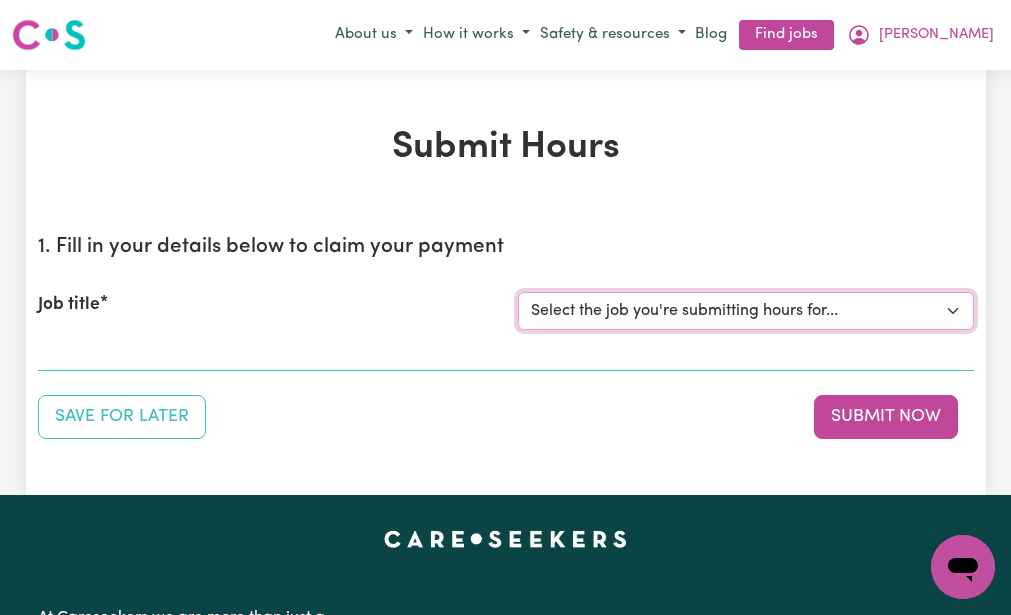 drag, startPoint x: 0, startPoint y: 0, endPoint x: 532, endPoint y: 314, distance: 617.75397 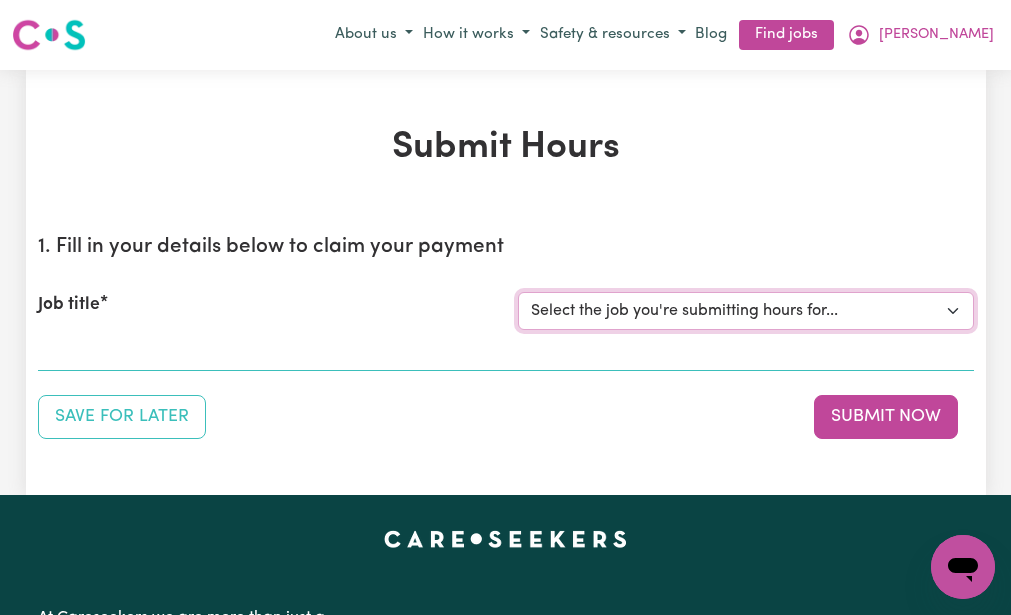 click on "Select the job you're submitting hours for... [[PERSON_NAME] (NDIS number: 430246936)] Assistance with Decluttering needed in [GEOGRAPHIC_DATA]" at bounding box center [746, 311] 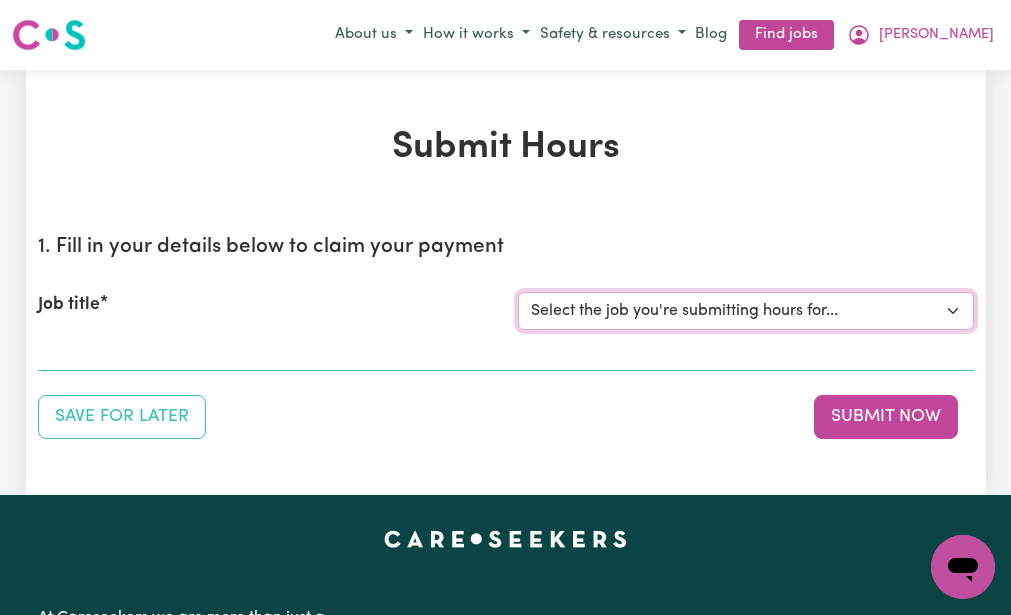 click on "Select the job you're submitting hours for... [[PERSON_NAME] (NDIS number: 430246936)] Assistance with Decluttering needed in [GEOGRAPHIC_DATA]" at bounding box center [746, 311] 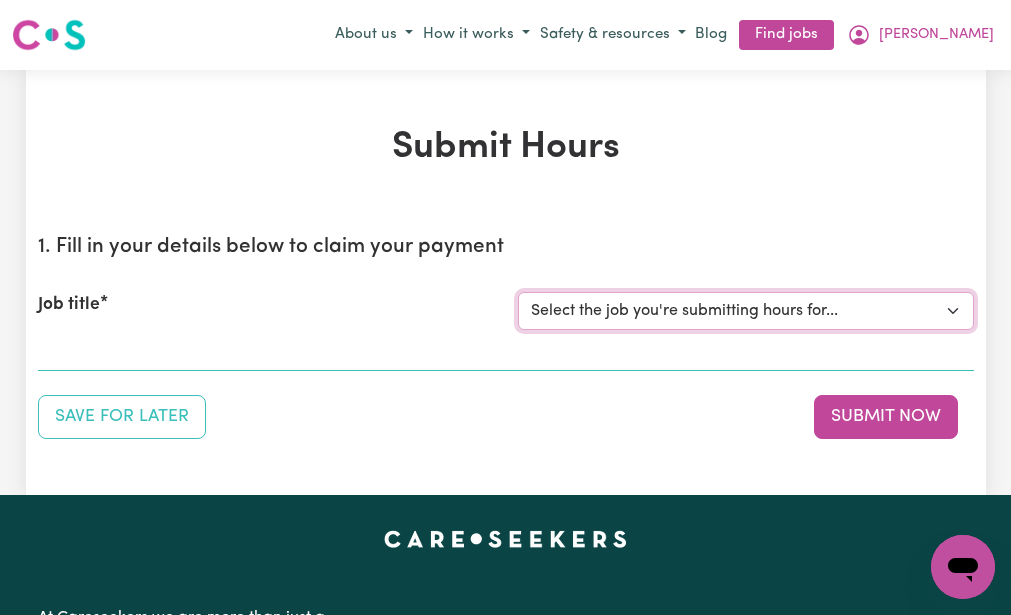 select on "3393" 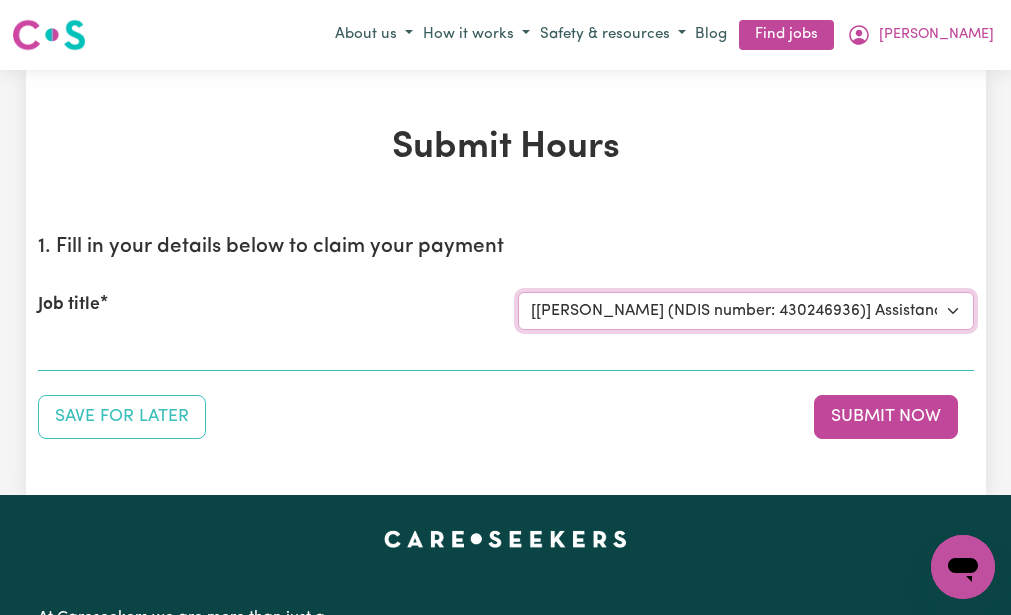 click on "Select the job you're submitting hours for... [[PERSON_NAME] (NDIS number: 430246936)] Assistance with Decluttering needed in [GEOGRAPHIC_DATA]" at bounding box center [746, 311] 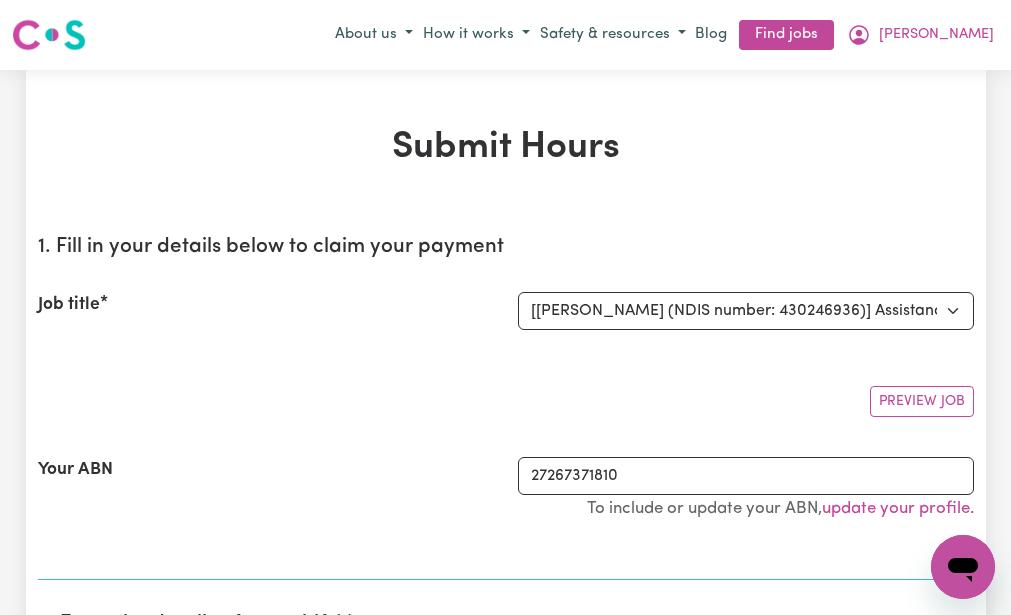 click on "Preview Job" at bounding box center [506, 393] 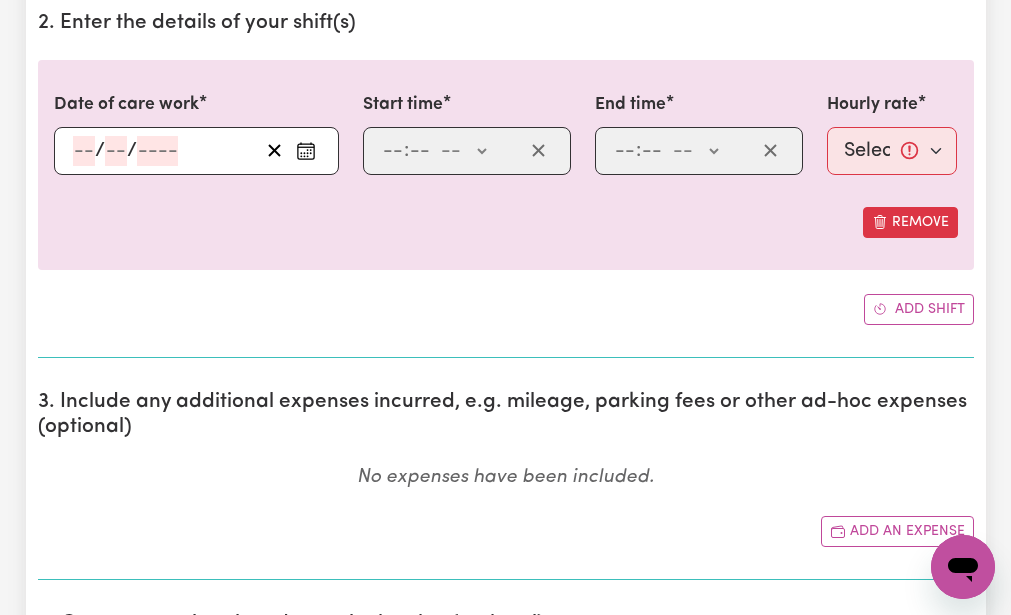 scroll, scrollTop: 640, scrollLeft: 0, axis: vertical 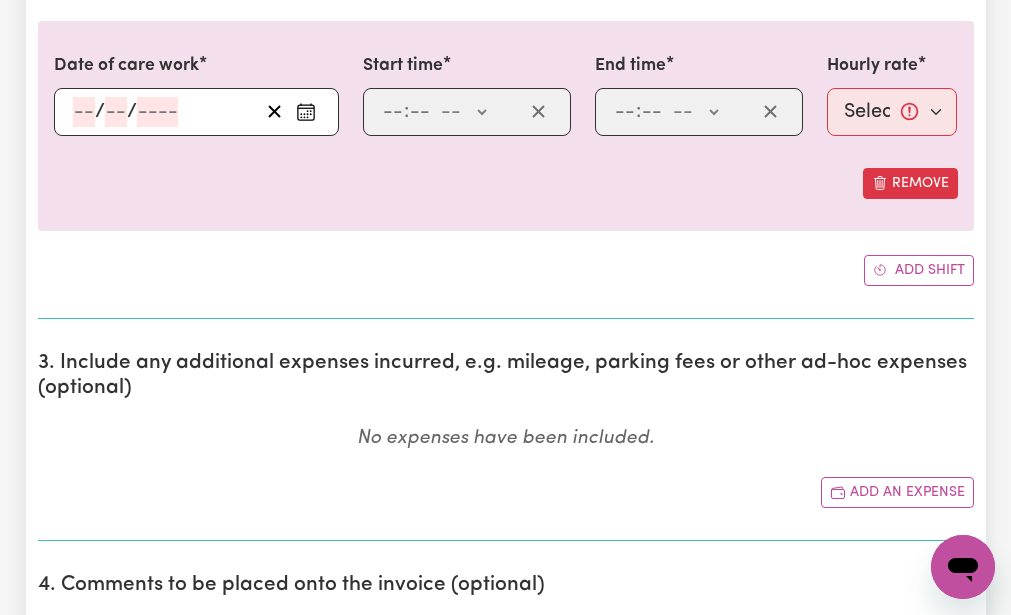 click on "/ /" at bounding box center [196, 112] 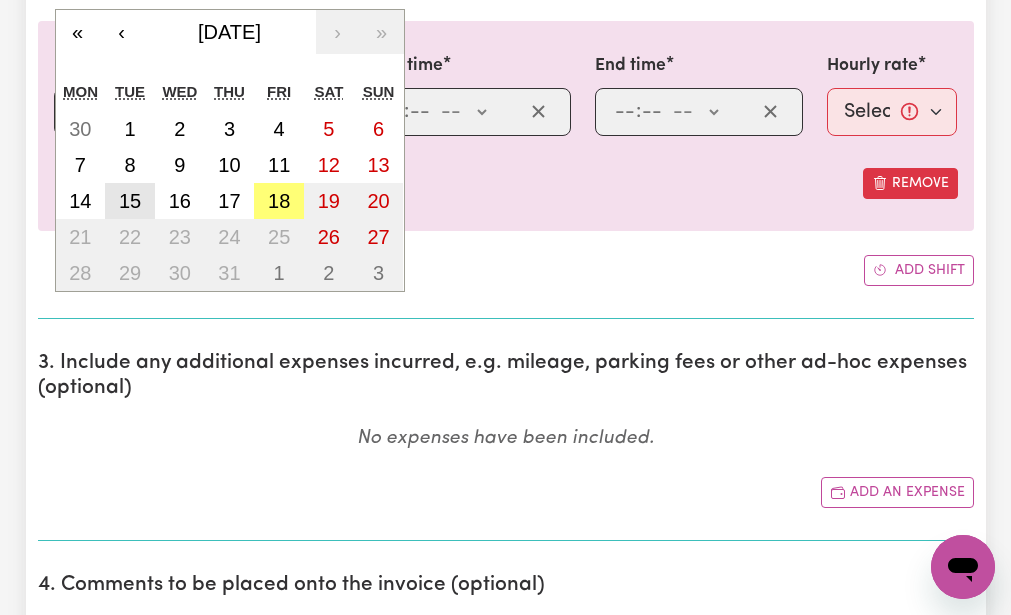 click on "15" at bounding box center (130, 201) 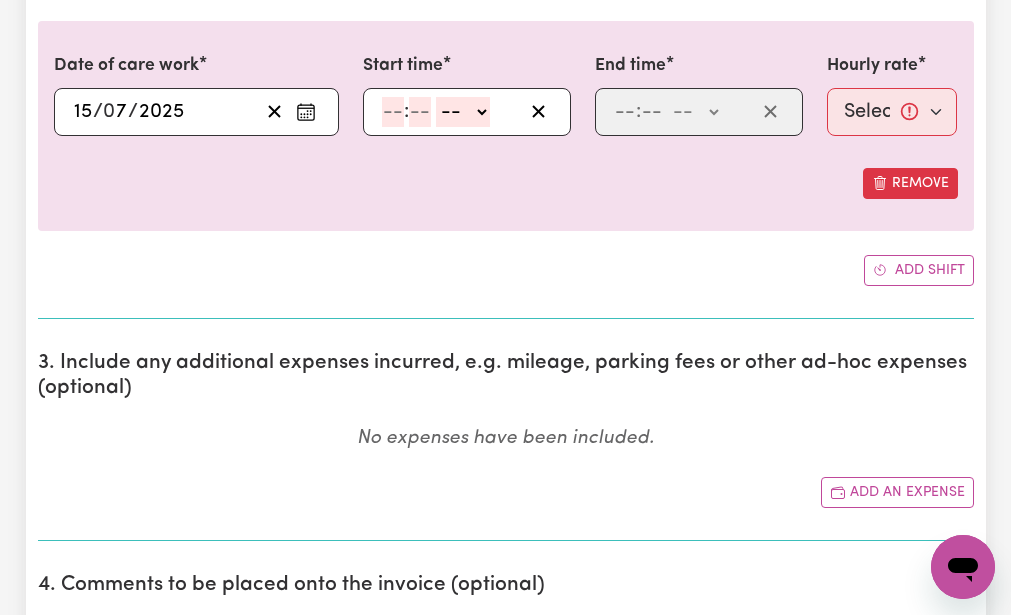 click 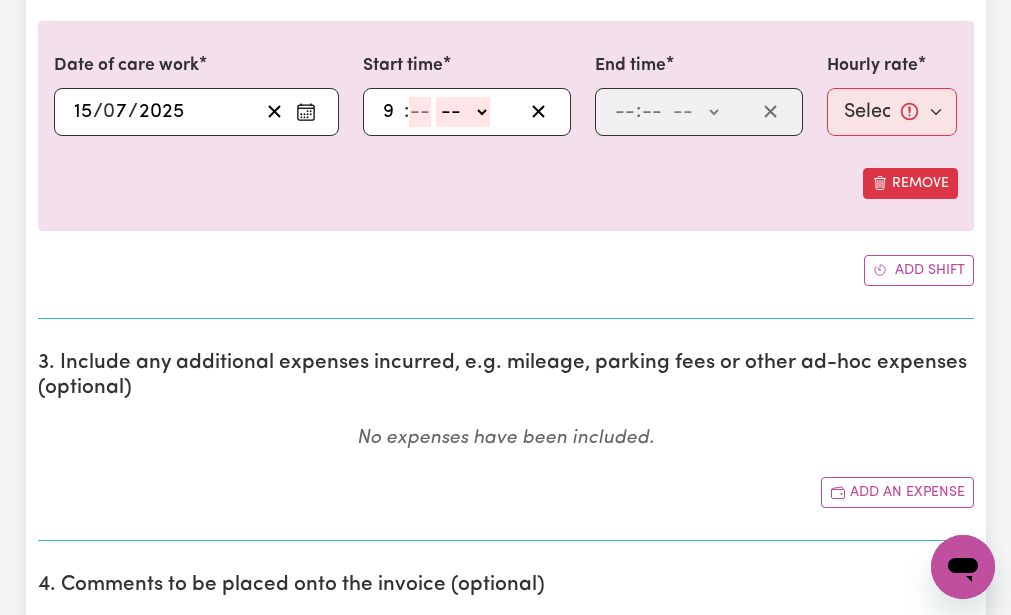 type on "9" 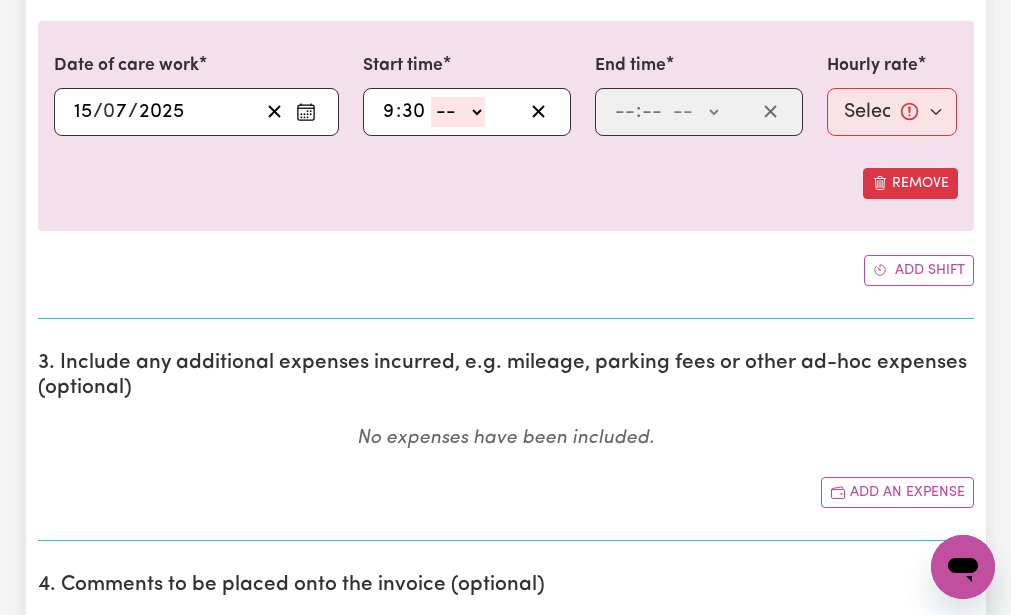 type on "30" 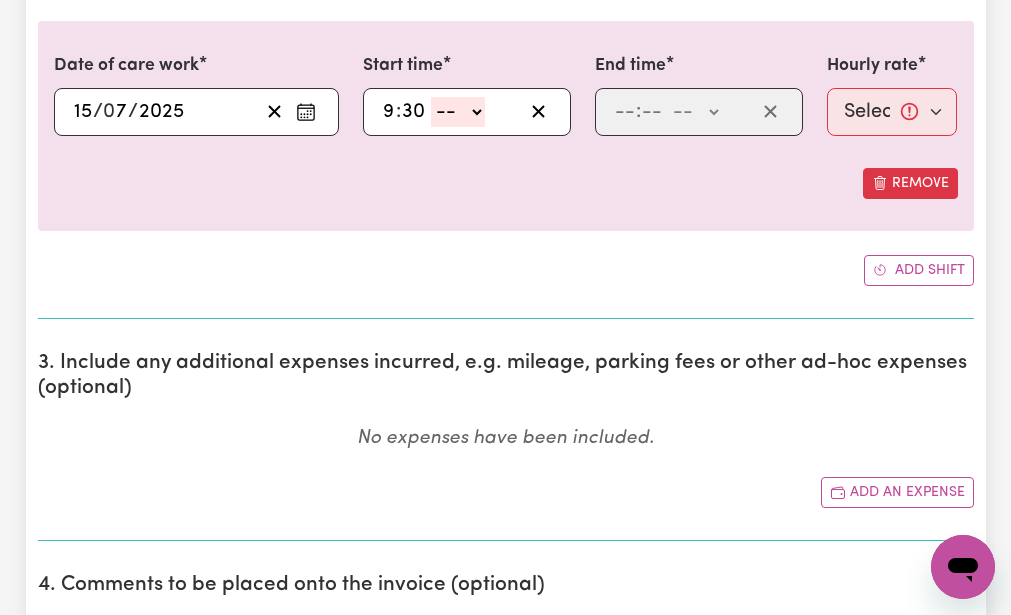 select on "am" 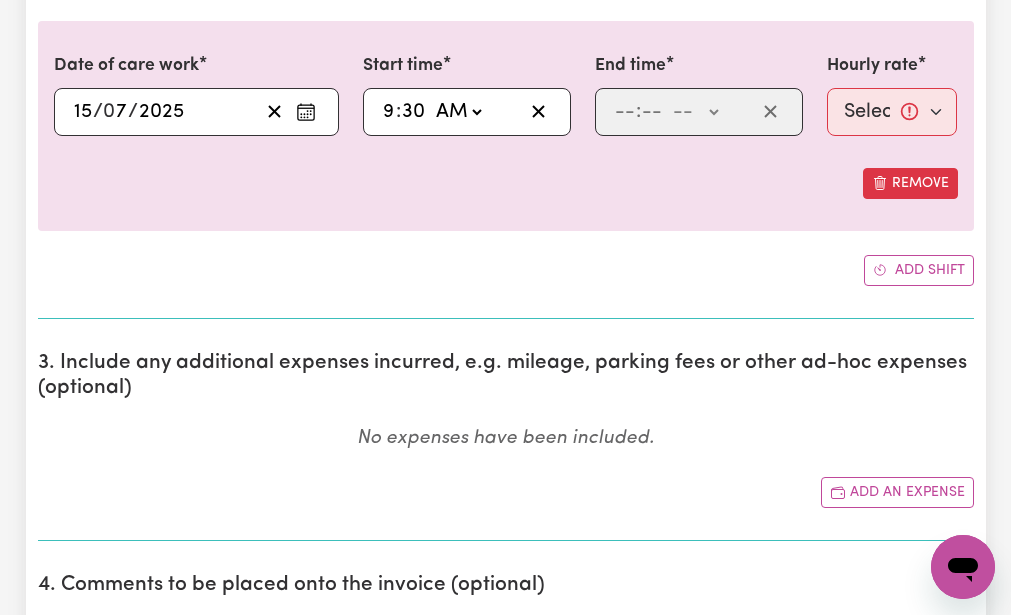 click on "-- AM PM" 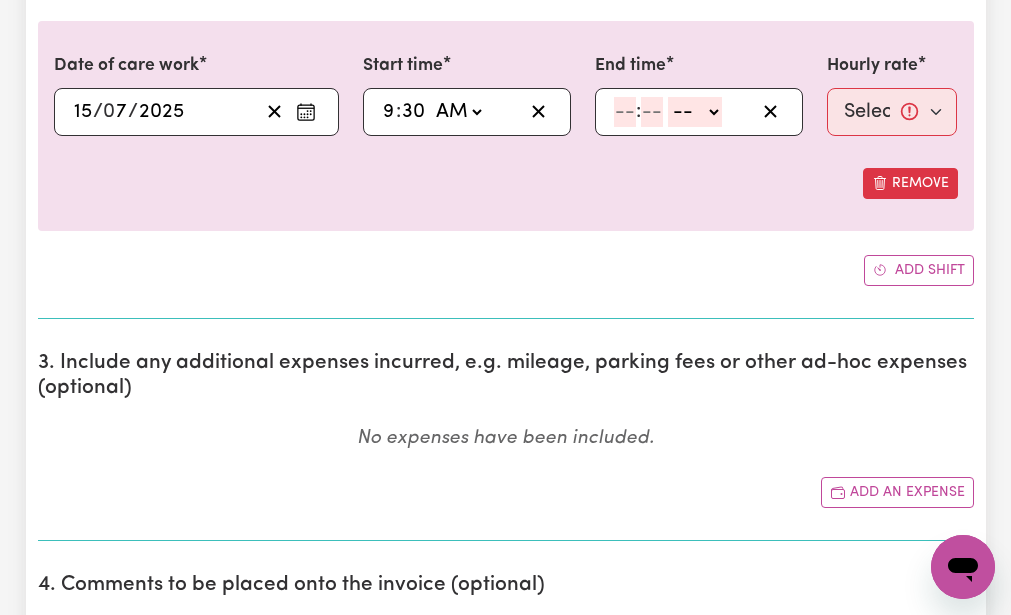 click 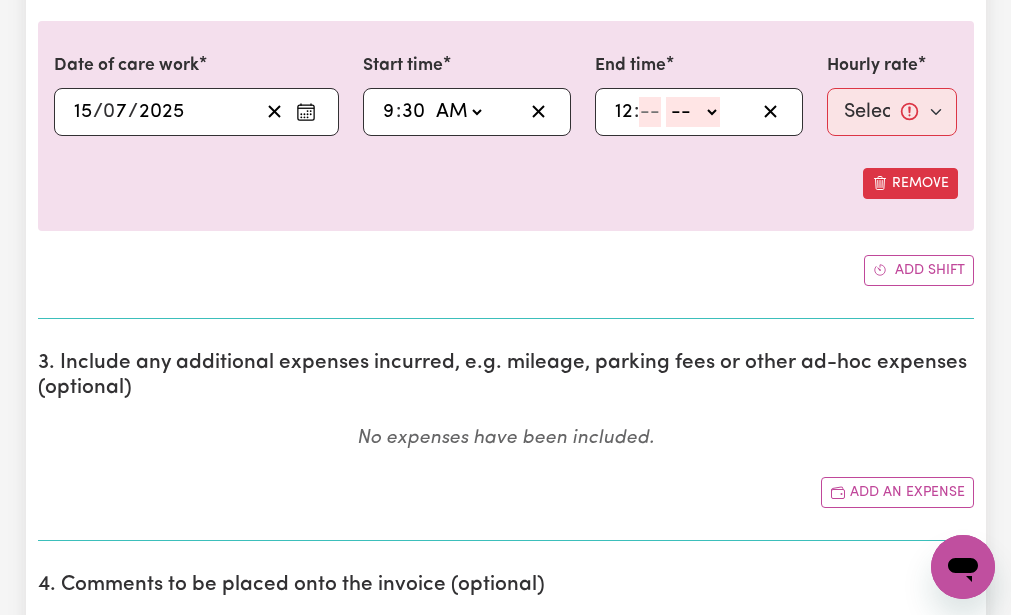 type on "12" 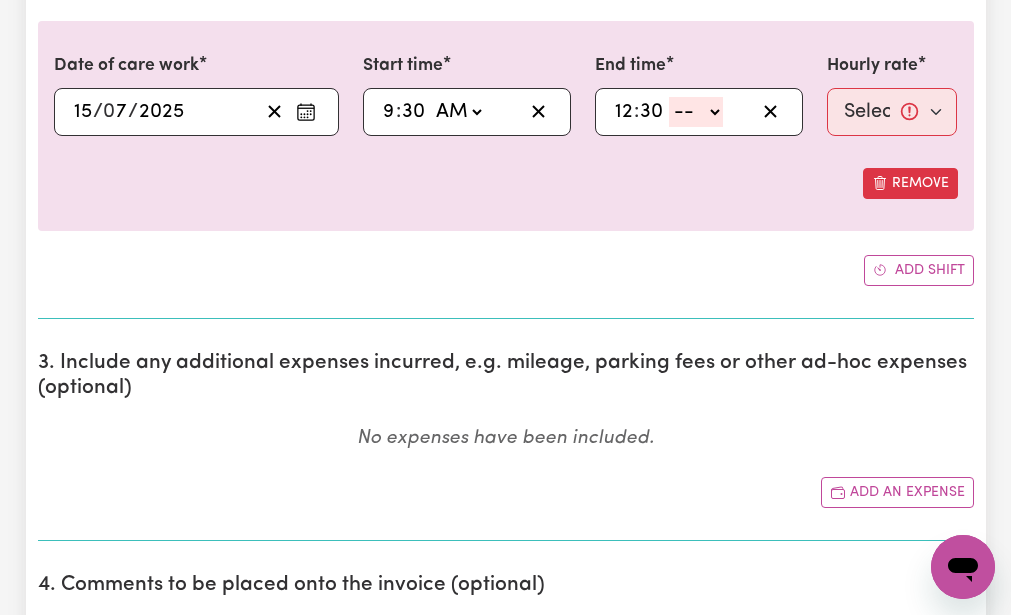 type on "30" 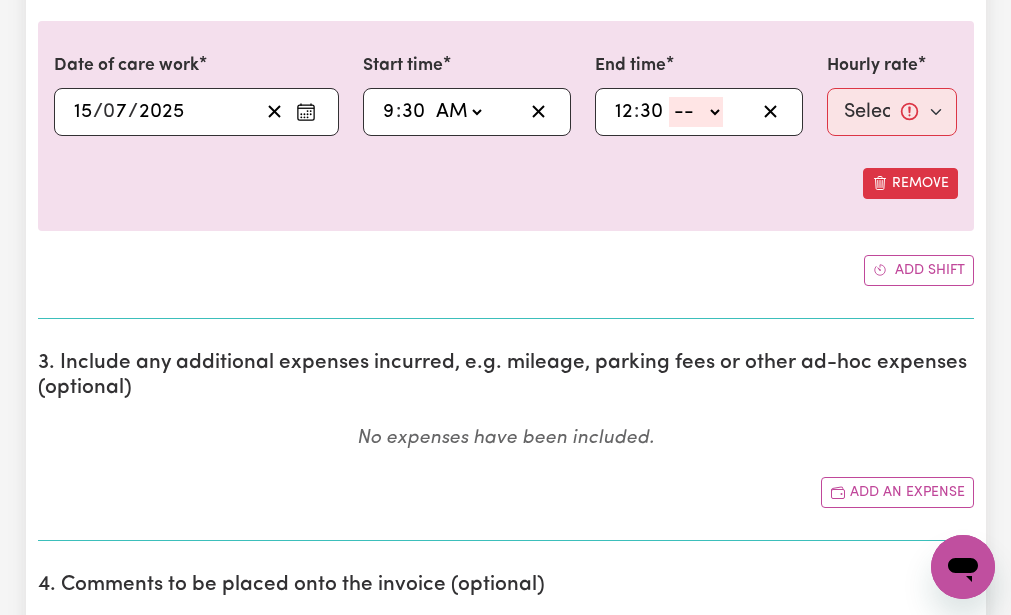 select on "pm" 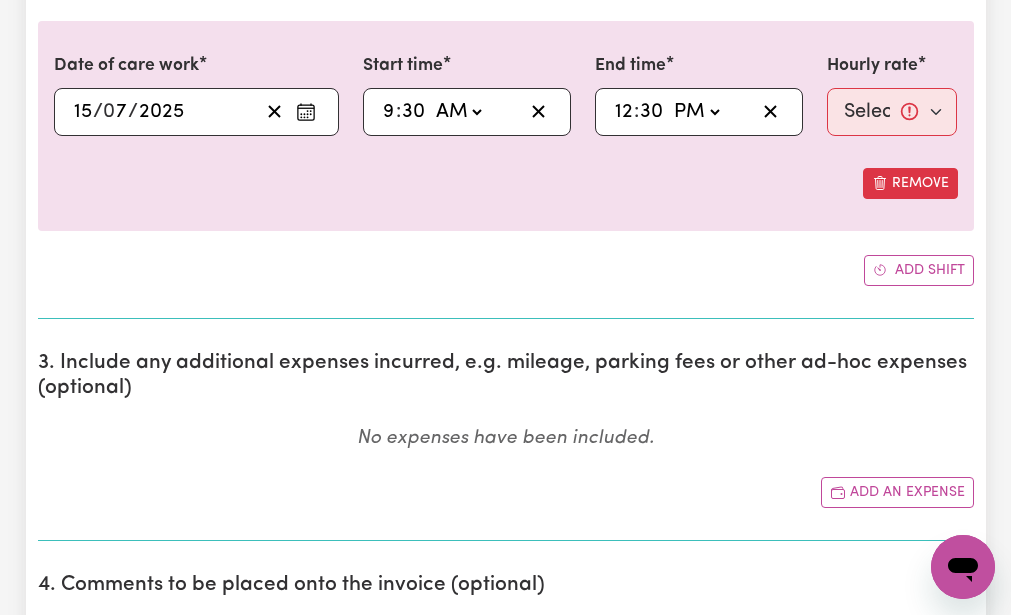 click on "-- AM PM" 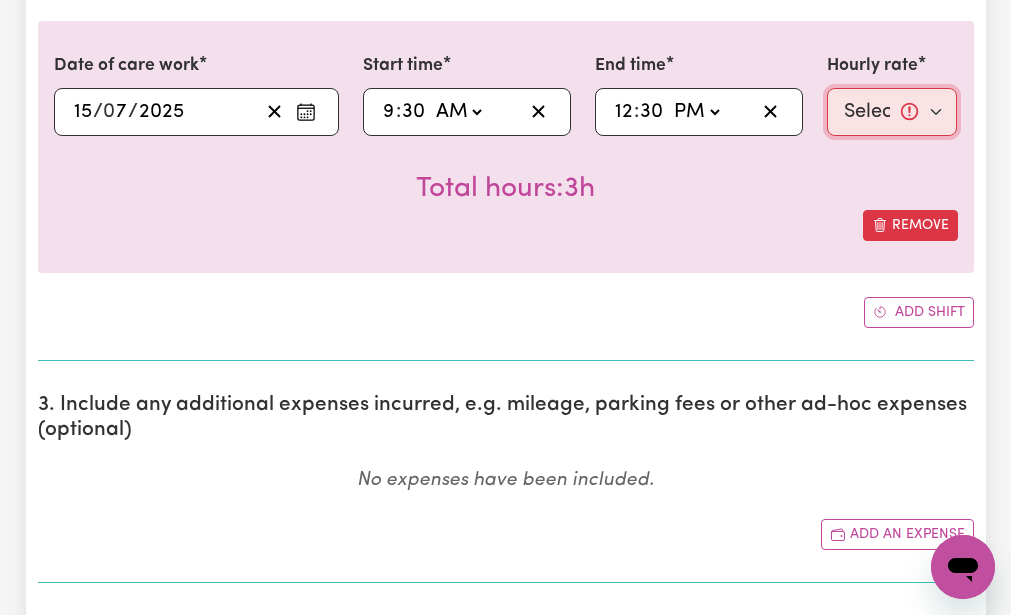click on "Select rate... $51.98 (Weekday)" at bounding box center (892, 112) 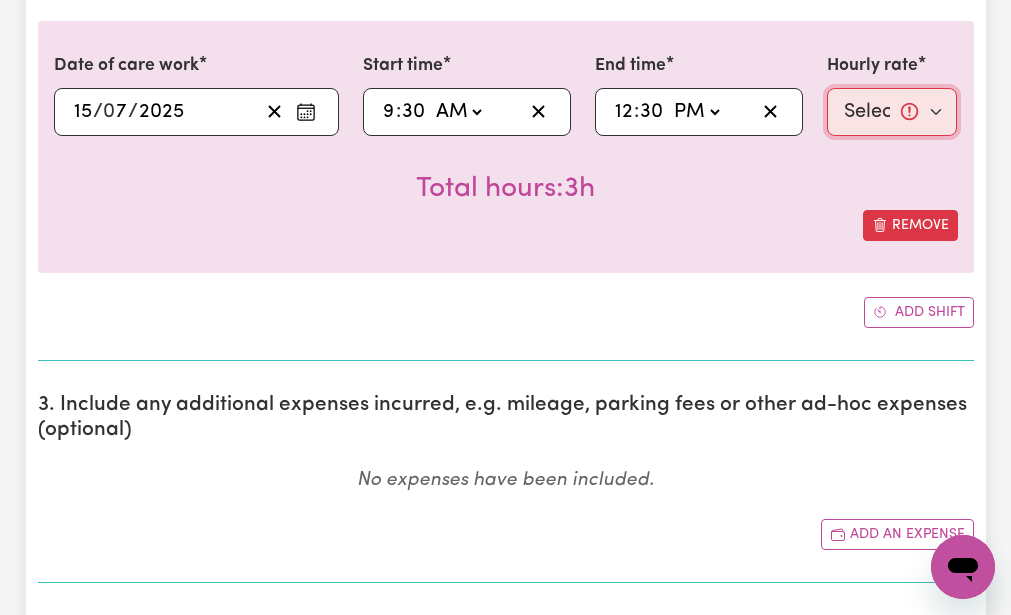 select on "51.98-Weekday" 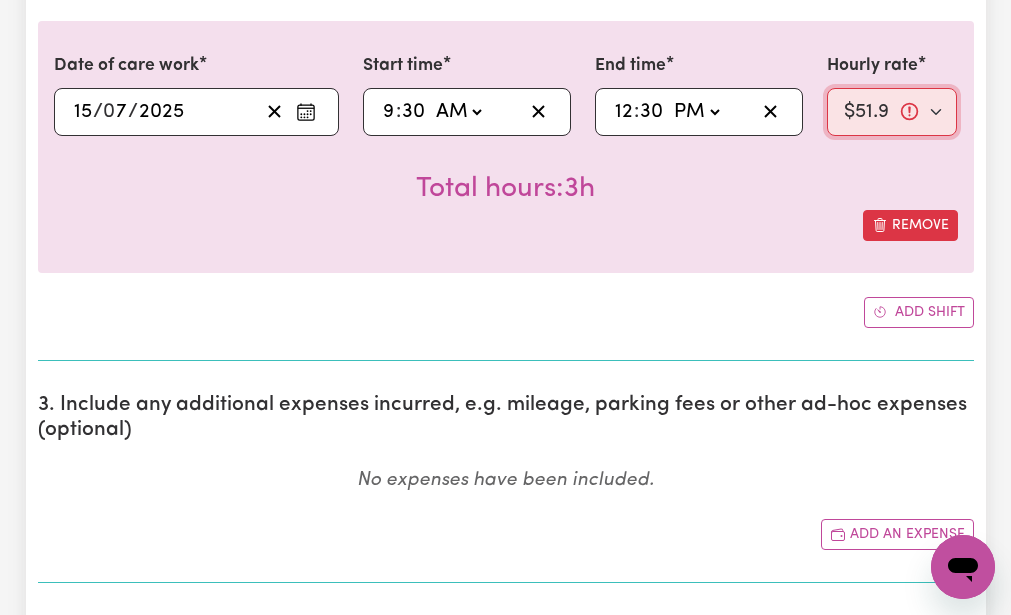 click on "Select rate... $51.98 (Weekday)" at bounding box center (892, 112) 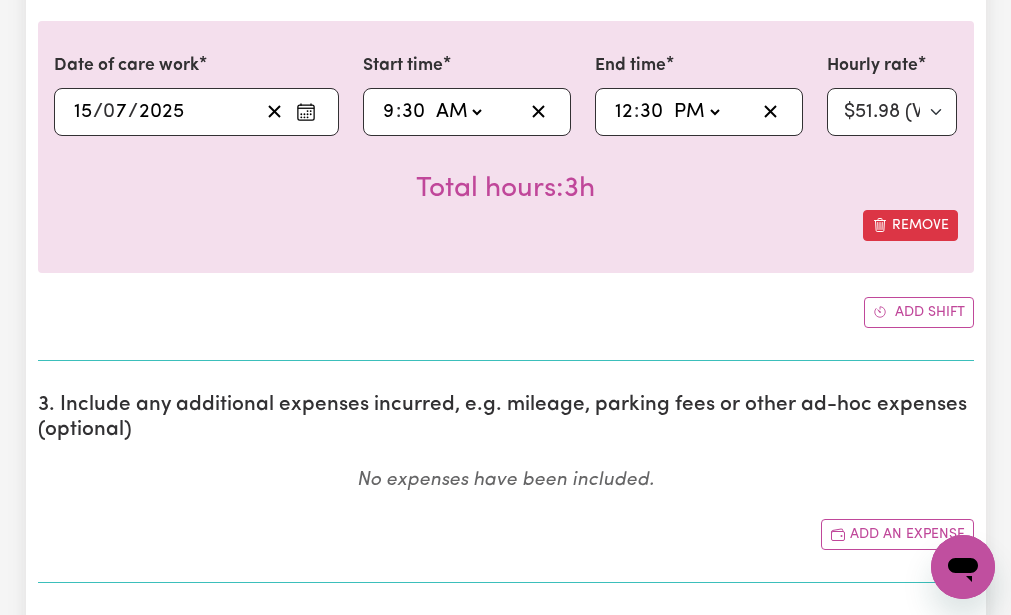 click on "Total hours:  3h" at bounding box center (506, 173) 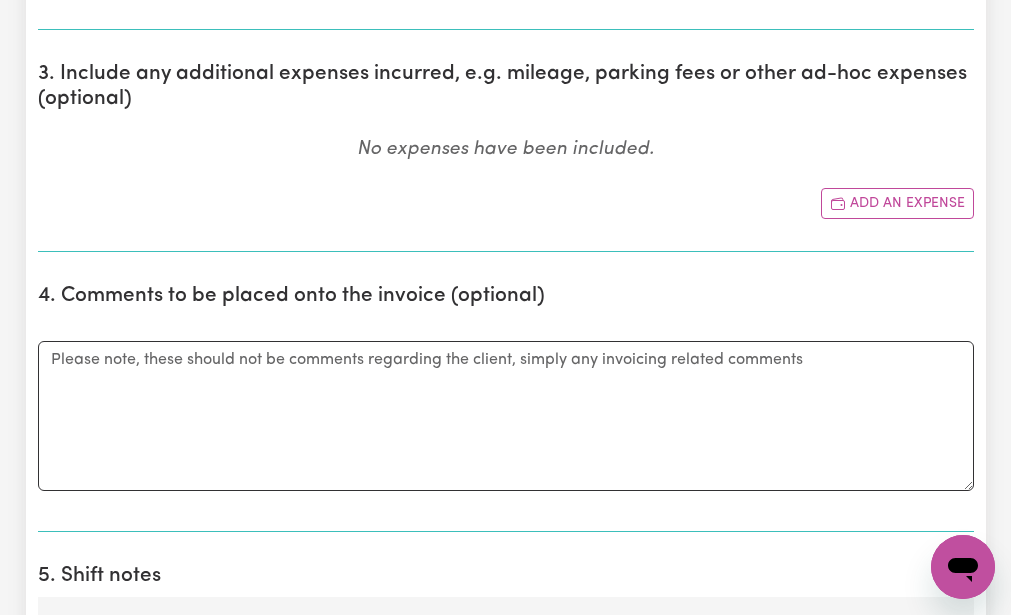 scroll, scrollTop: 1000, scrollLeft: 0, axis: vertical 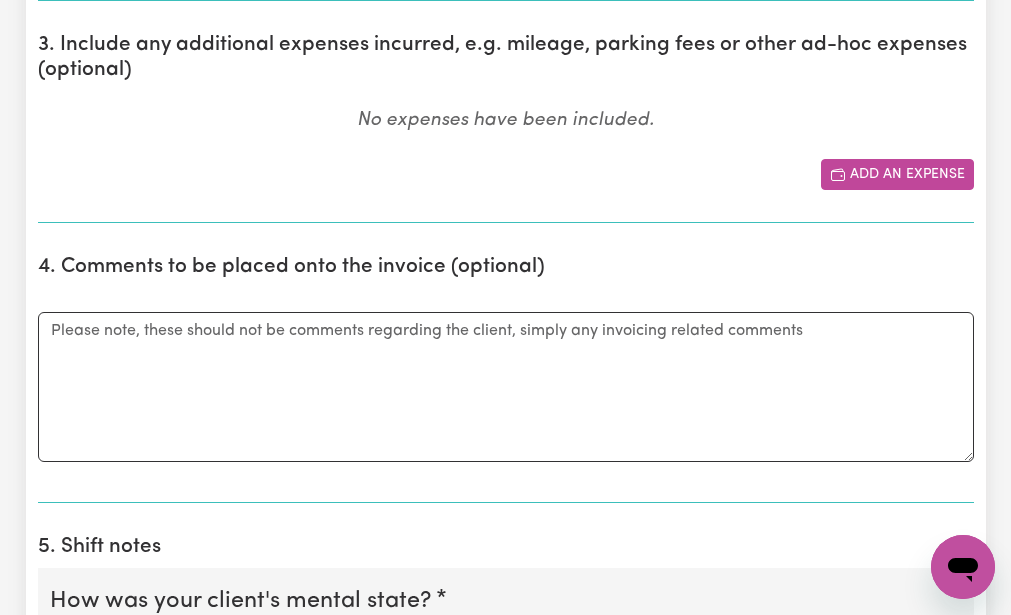 click 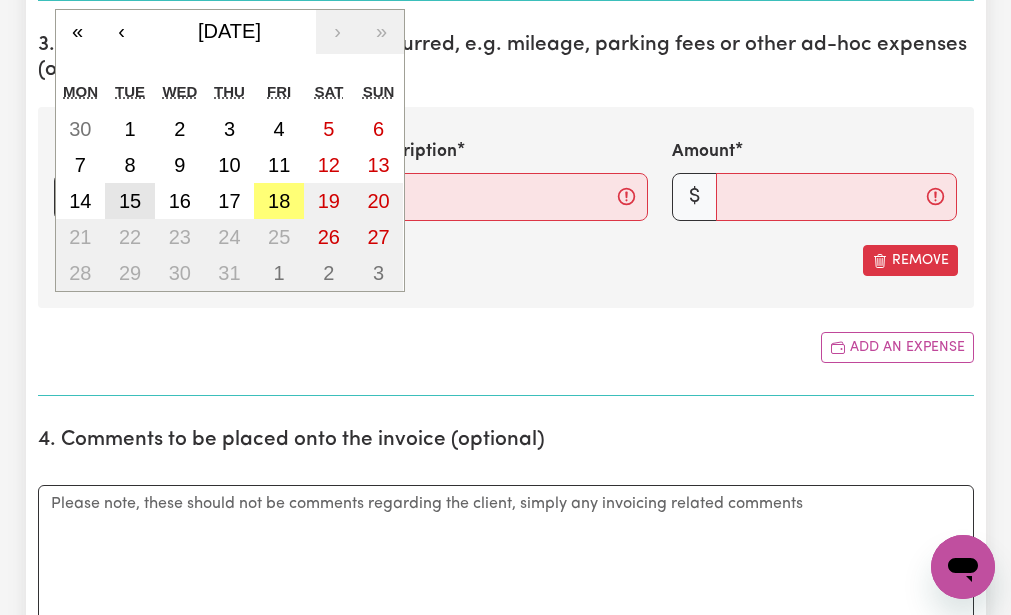 click on "15" at bounding box center [130, 201] 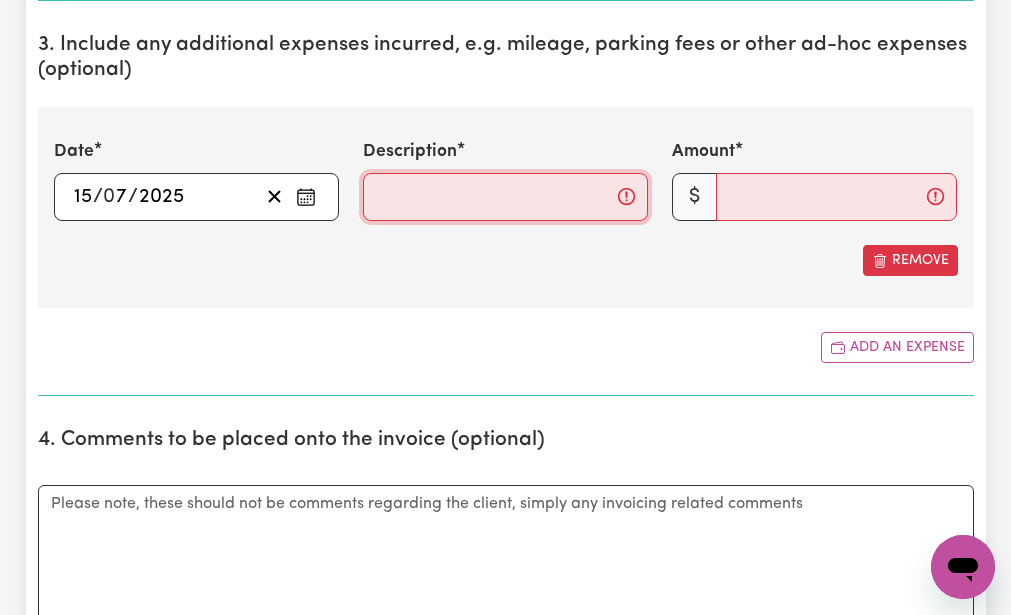 click on "Description" at bounding box center (505, 197) 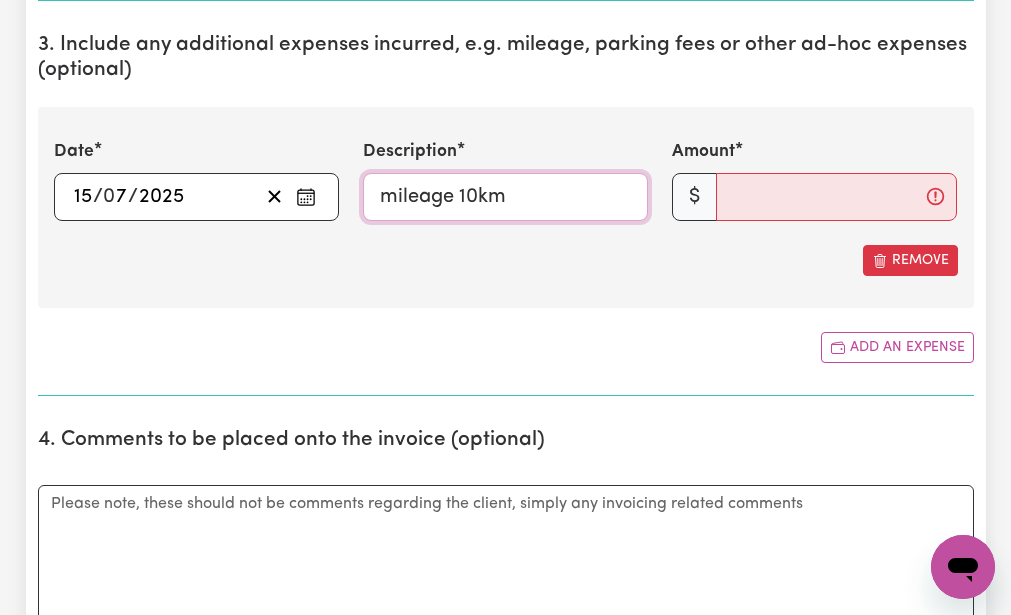 type on "mileage 10km" 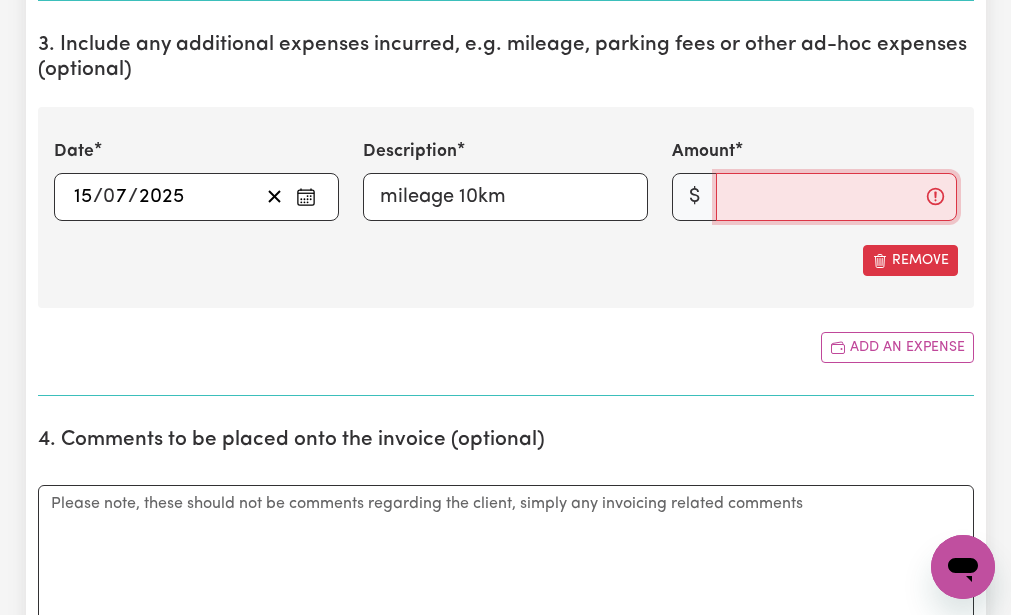 click on "Amount" at bounding box center (836, 197) 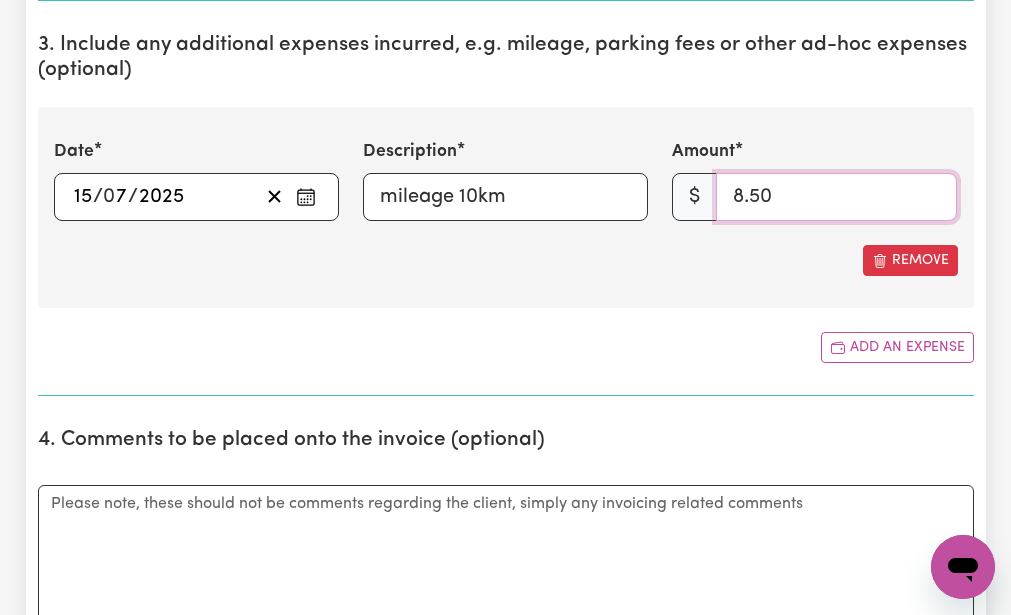 type on "8.50" 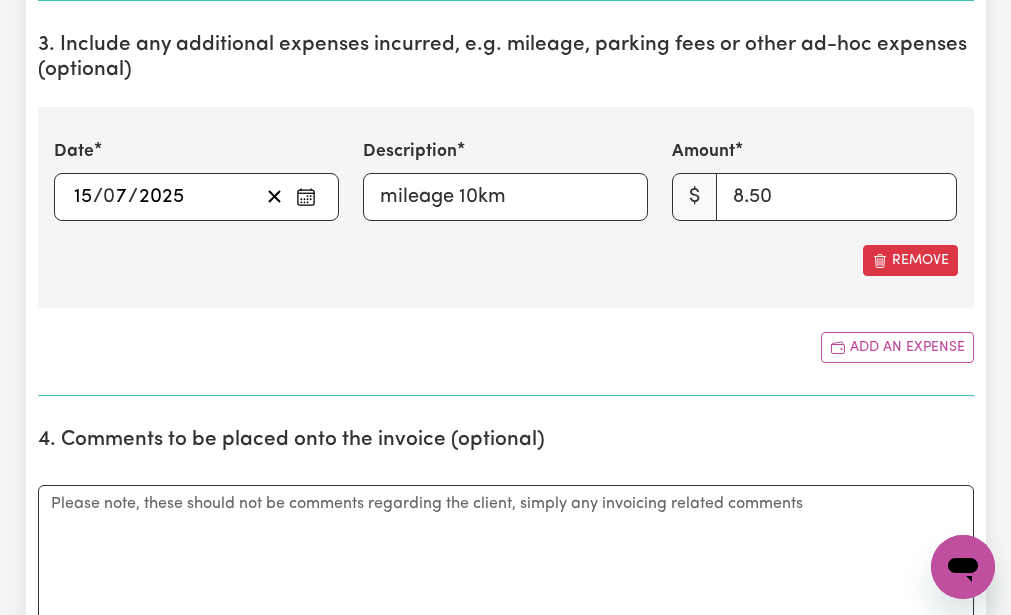 click on "3. Include any additional expenses incurred, e.g. mileage, parking fees or other ad-hoc expenses (optional) Date [DATE] 15 / 0 7 / 2025 « ‹ [DATE] › » Mon Tue Wed Thu Fri Sat Sun 30 1 2 3 4 5 6 7 8 9 10 11 12 13 14 15 16 17 18 19 20 21 22 23 24 25 26 27 28 29 30 31 1 2 3 Description mileage 10km Amount $ 8.50 Remove Add an expense" at bounding box center [506, 206] 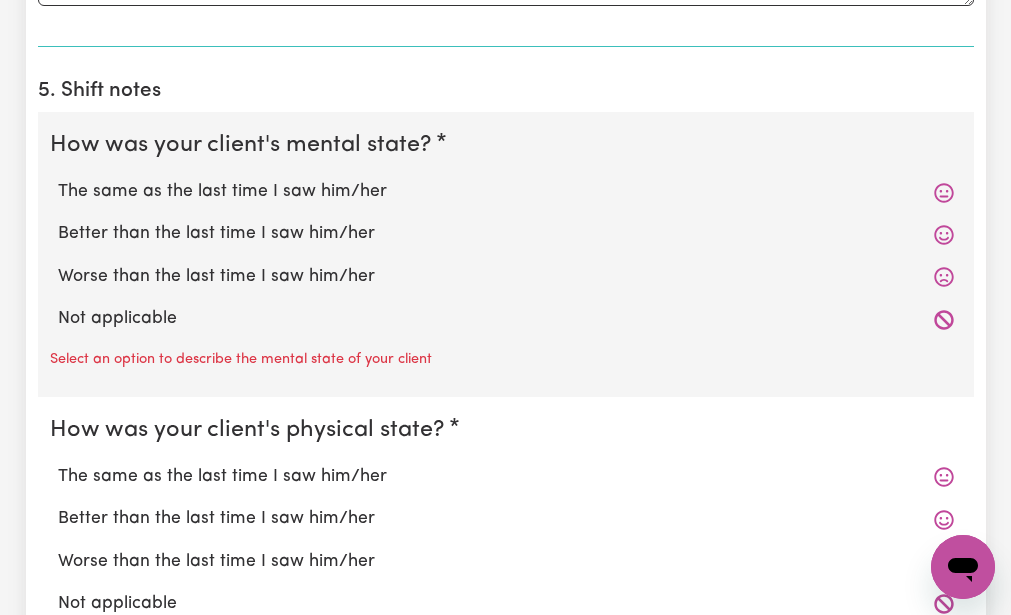 scroll, scrollTop: 1640, scrollLeft: 0, axis: vertical 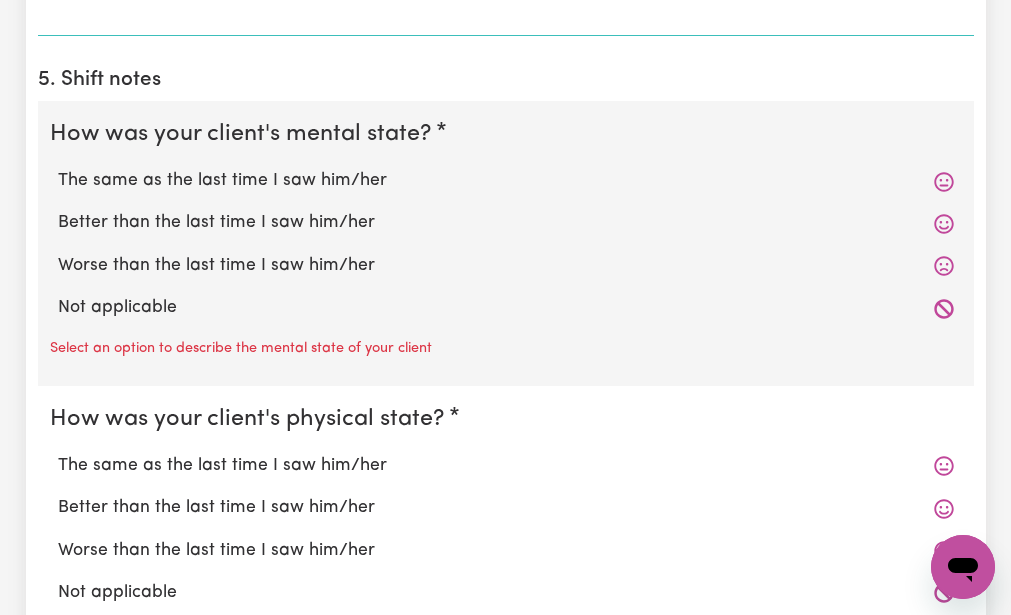 click on "The same as the last time I saw him/her" at bounding box center (506, 181) 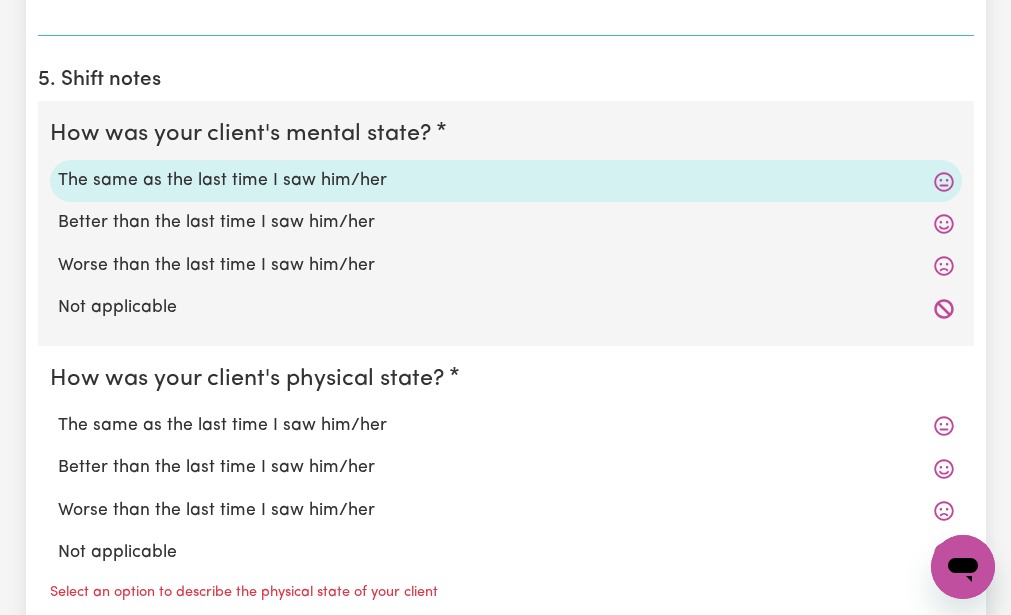 click on "How was your client's physical state? The same as the last time I saw him/her Better than the last time I saw him/her Worse than the last time I saw him/her Not applicable Select an option to describe the physical state of your client" at bounding box center [506, 488] 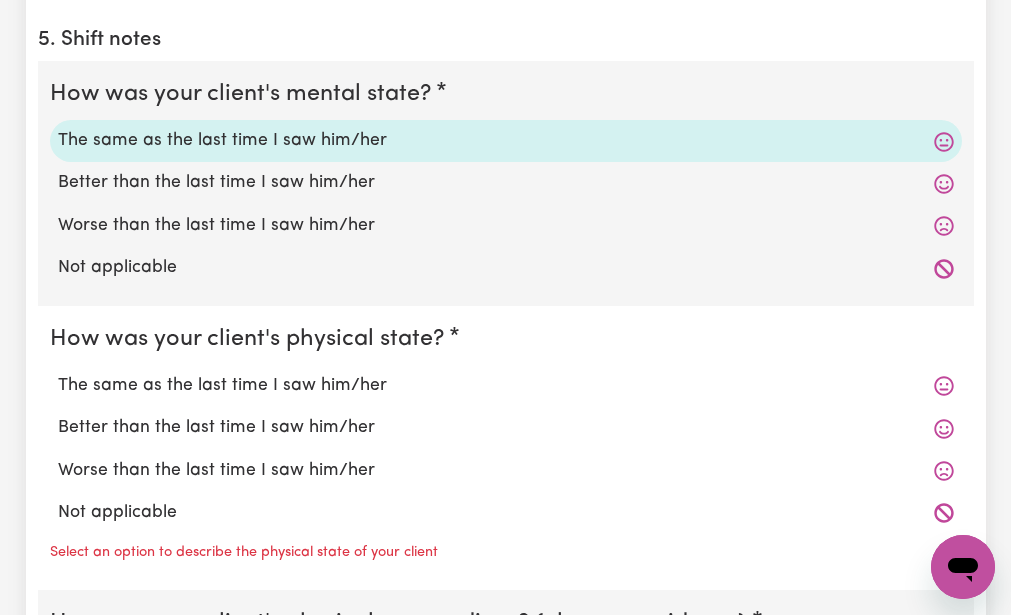 scroll, scrollTop: 1840, scrollLeft: 0, axis: vertical 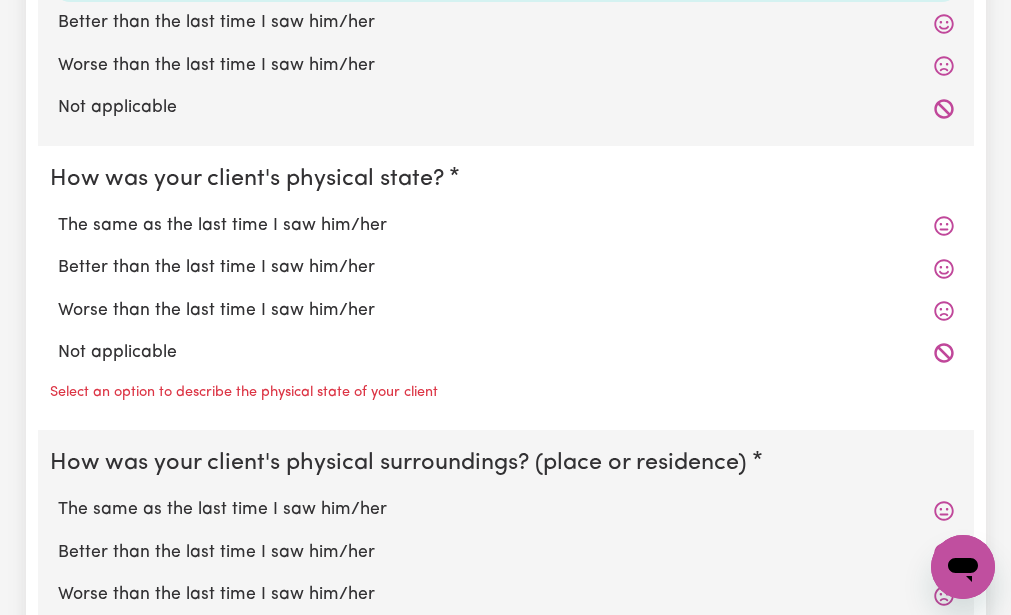 click on "The same as the last time I saw him/her" at bounding box center (506, 226) 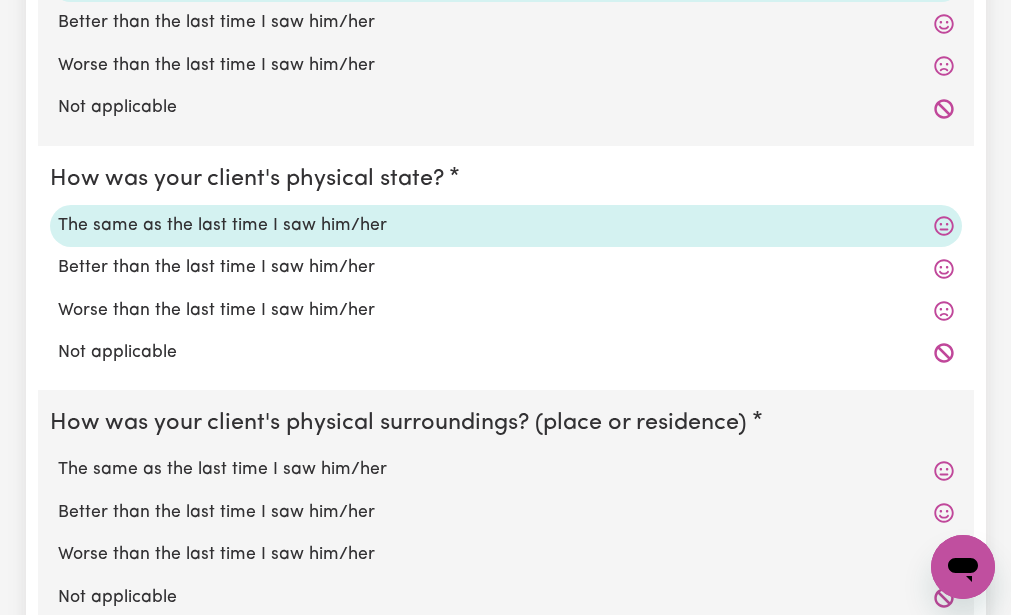 click on "How was your client's physical state? The same as the last time I saw him/her Better than the last time I saw him/her Worse than the last time I saw him/her Not applicable" at bounding box center [506, 268] 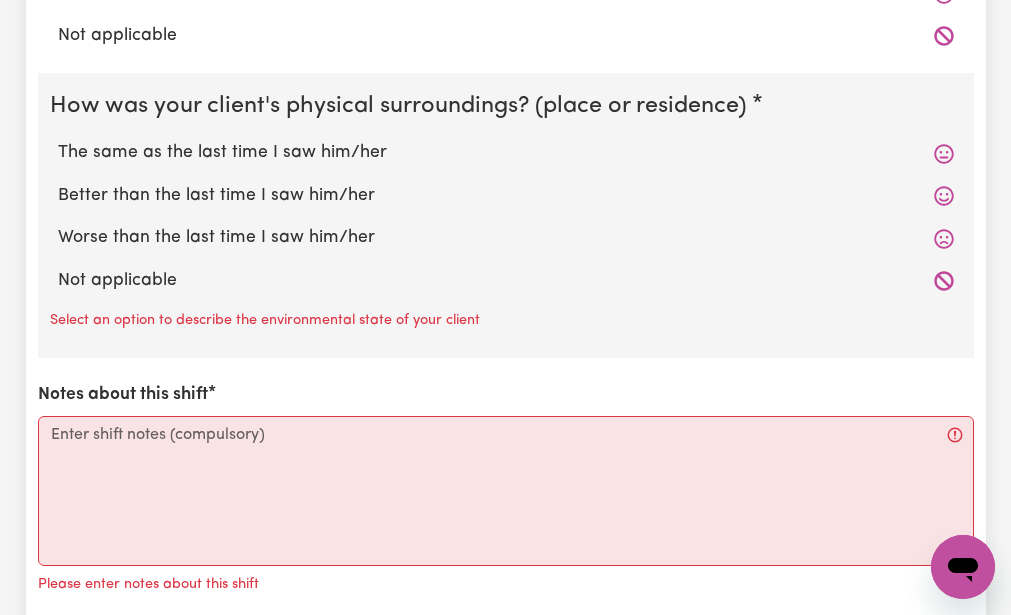 scroll, scrollTop: 2160, scrollLeft: 0, axis: vertical 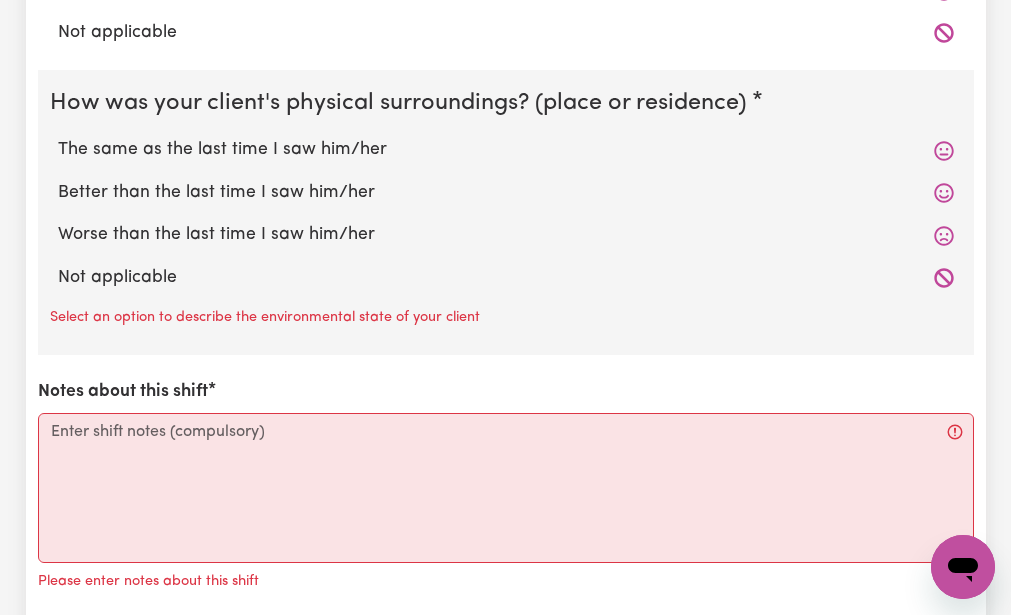 click on "The same as the last time I saw him/her" at bounding box center (506, 150) 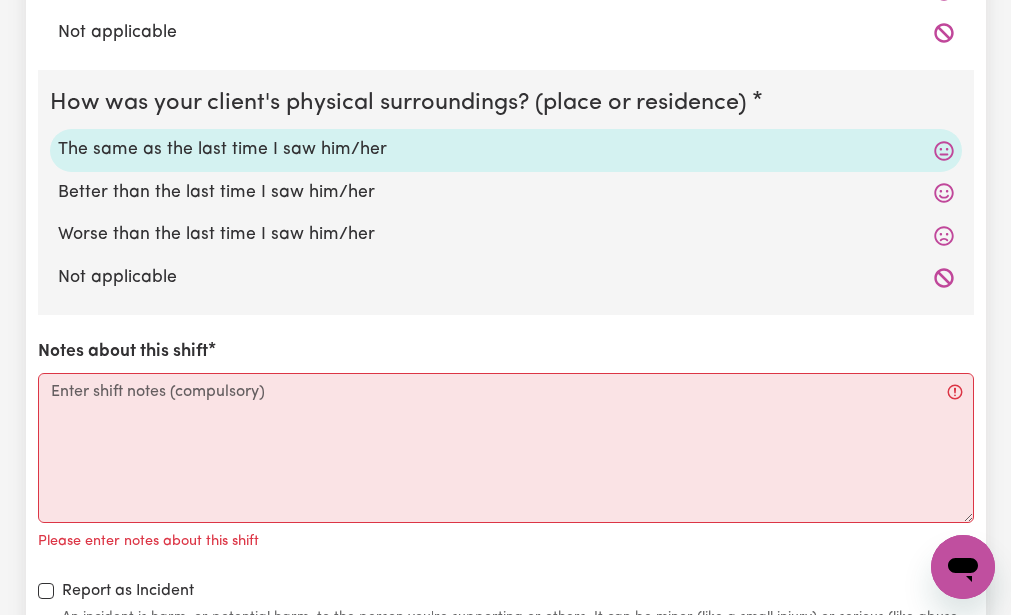 click on "How was your client's mental state? The same as the last time I saw him/her Better than the last time I saw him/her Worse than the last time I saw him/her Not applicable How was your client's physical state? The same as the last time I saw him/her Better than the last time I saw him/her Worse than the last time I saw him/her Not applicable How was your client's physical surroundings? (place or residence) The same as the last time I saw him/her Better than the last time I saw him/her Worse than the last time I saw him/her Not applicable Notes about this shift Please enter notes about this shift Report as Incident An incident is harm, or potential harm, to the person you're supporting or others. It can be minor (like a small injury) or serious (like abuse or severe injury)." at bounding box center [506, 115] 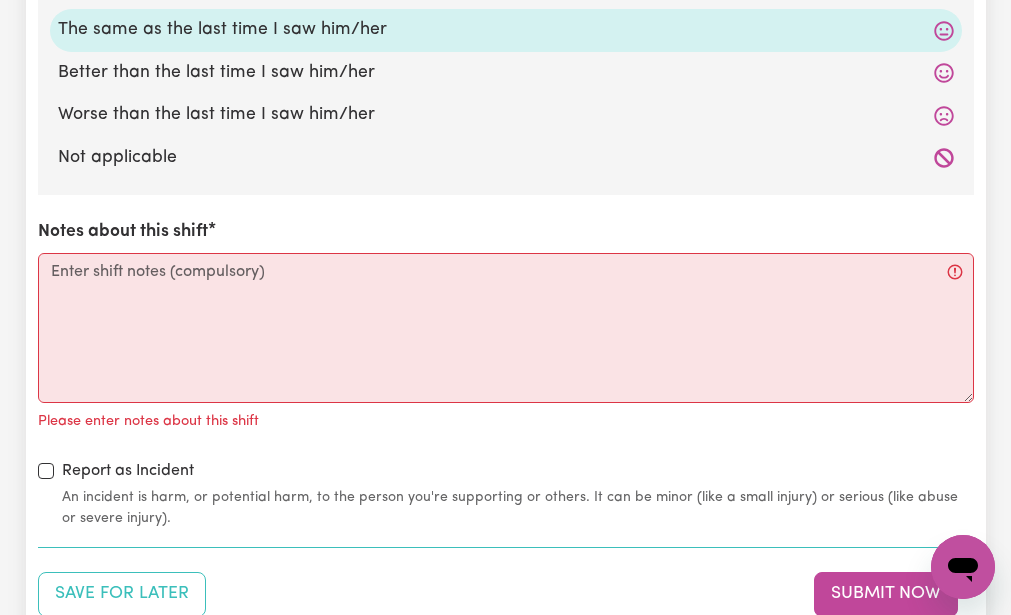 scroll, scrollTop: 2320, scrollLeft: 0, axis: vertical 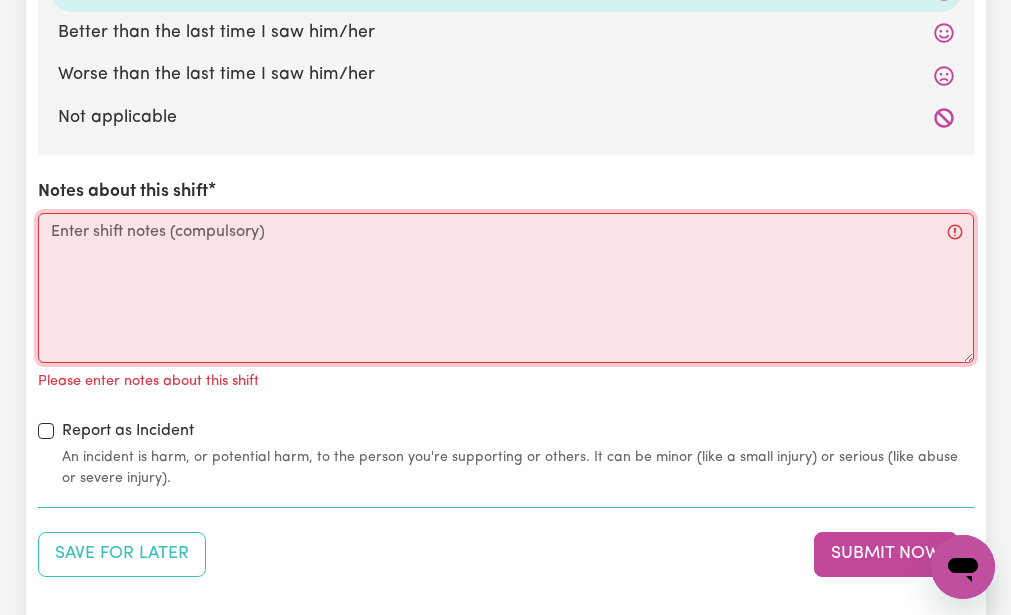 click on "Notes about this shift" at bounding box center (506, 288) 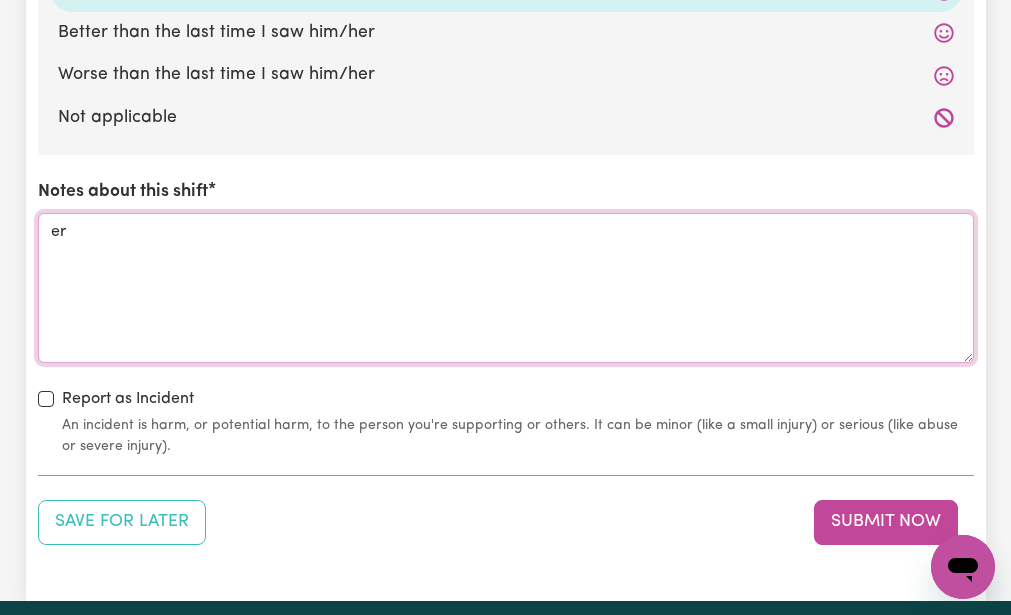 type on "r" 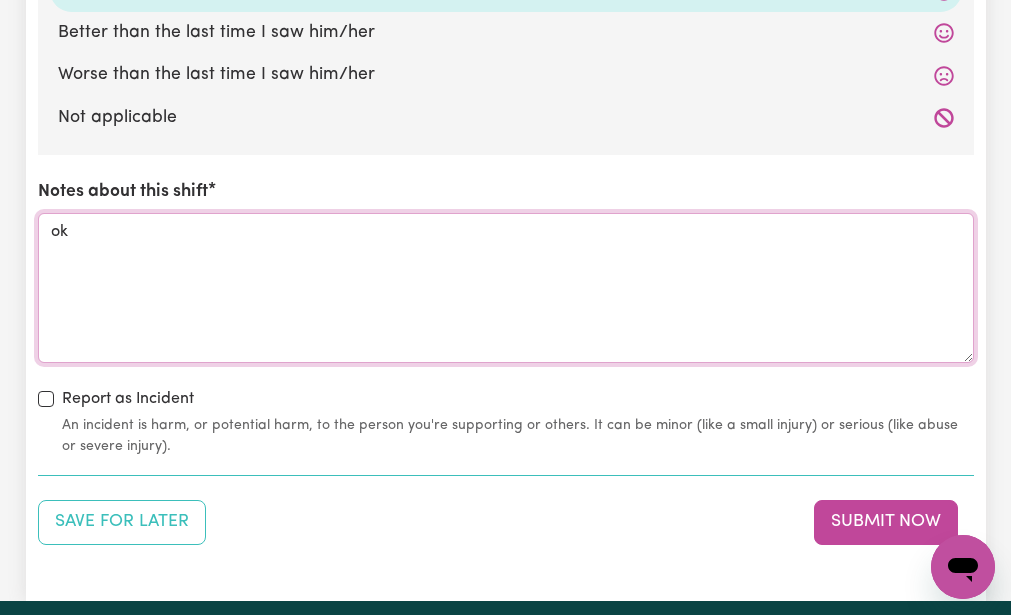 type on "k" 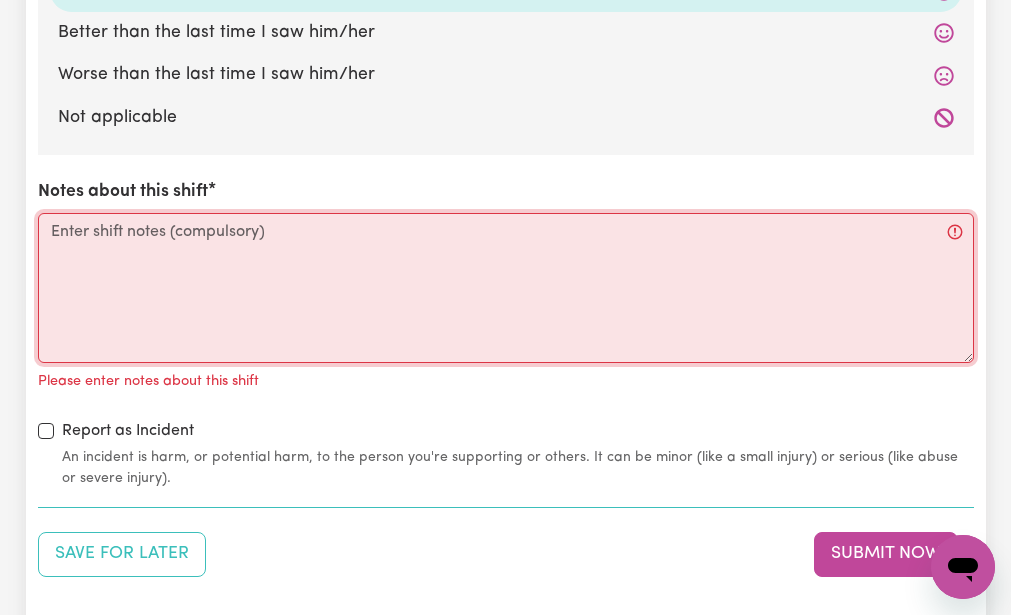 click on "Notes about this shift" at bounding box center (506, 288) 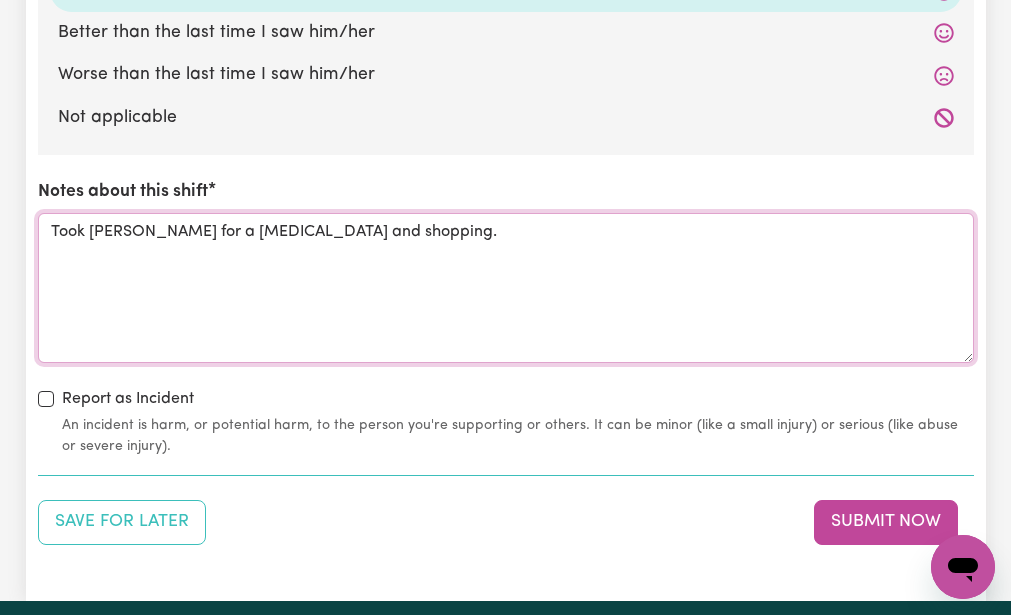 type on "Took [PERSON_NAME] for a [MEDICAL_DATA] and shopping." 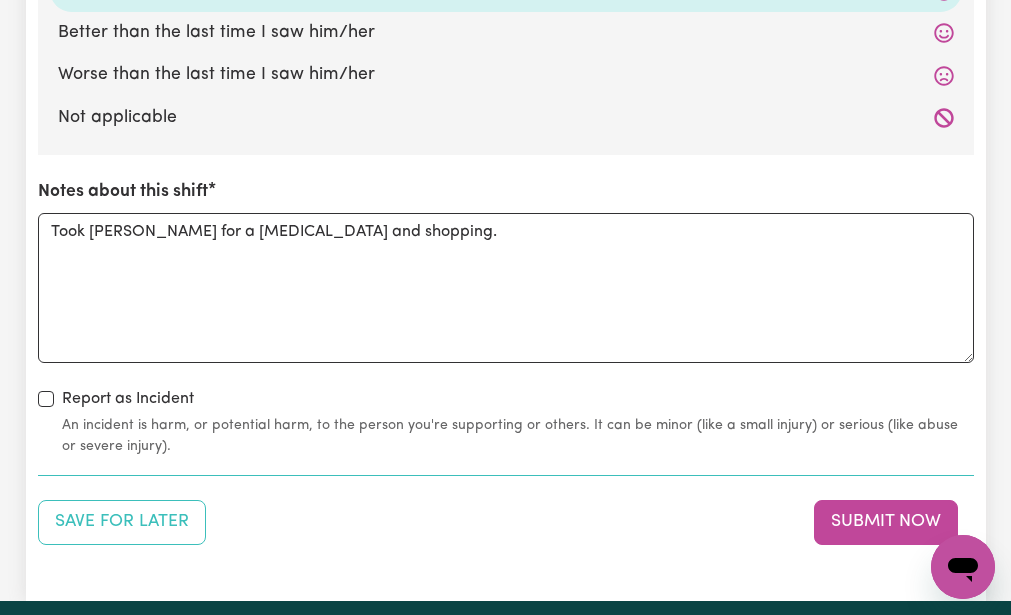 click on "How was your client's mental state? The same as the last time I saw him/her Better than the last time I saw him/her Worse than the last time I saw him/her Not applicable How was your client's physical state? The same as the last time I saw him/her Better than the last time I saw him/her Worse than the last time I saw him/her Not applicable How was your client's physical surroundings? (place or residence) The same as the last time I saw him/her Better than the last time I saw him/her Worse than the last time I saw him/her Not applicable Notes about this shift Took [PERSON_NAME] for a [MEDICAL_DATA] and shopping. Report as Incident An incident is harm, or potential harm, to the person you're supporting or others. It can be minor (like a small injury) or serious (like abuse or severe injury)." at bounding box center (506, -61) 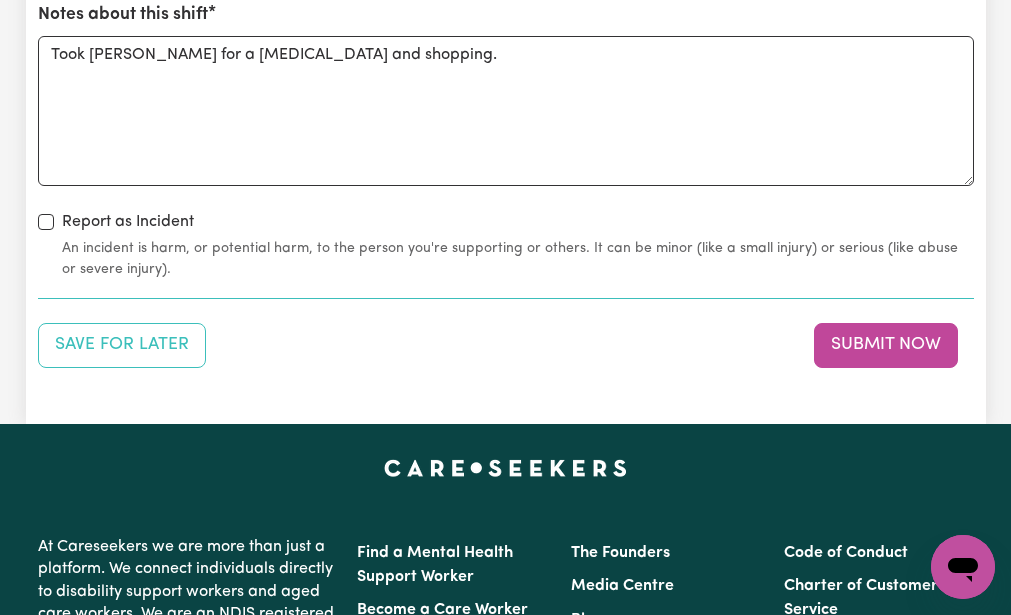scroll, scrollTop: 2520, scrollLeft: 0, axis: vertical 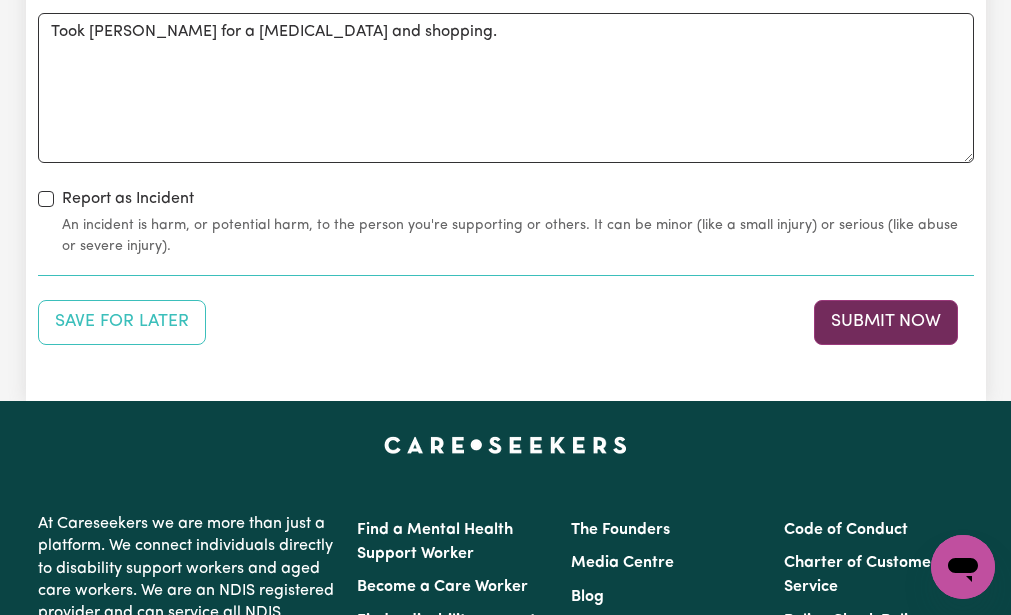 click on "Submit Now" at bounding box center (886, 322) 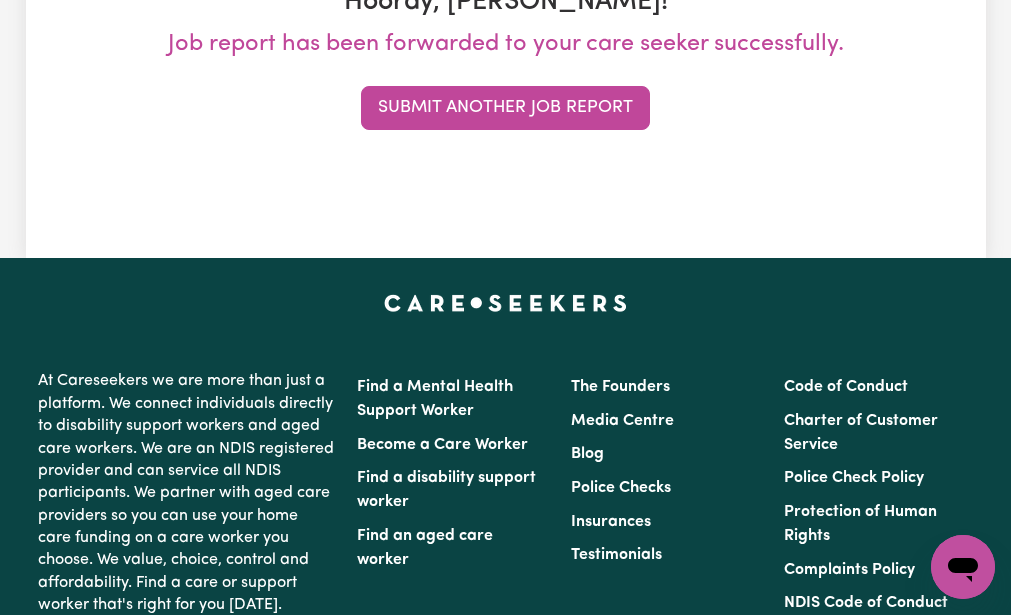 scroll, scrollTop: 0, scrollLeft: 0, axis: both 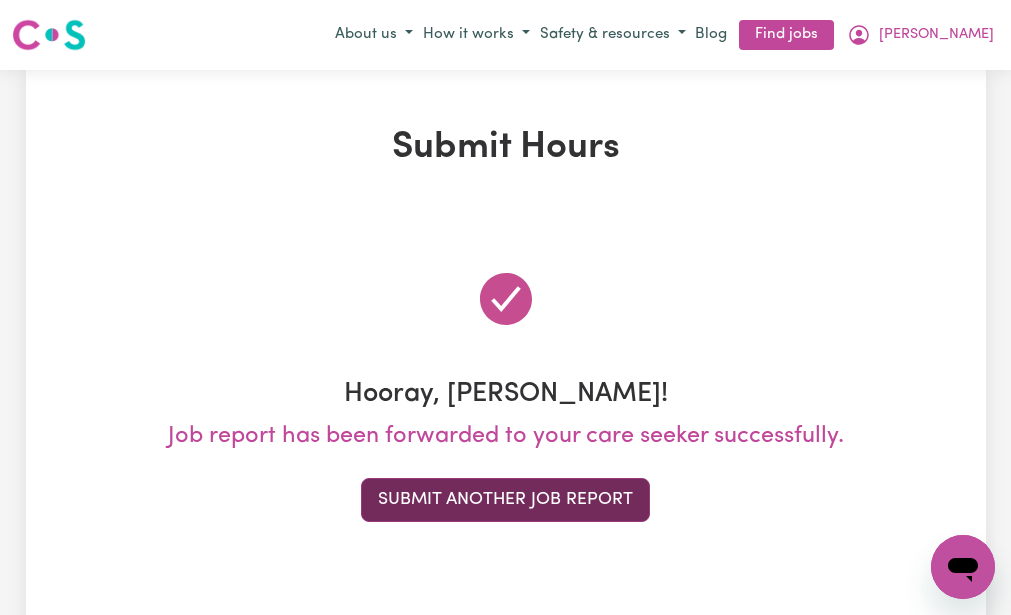 click on "Submit Another Job Report" at bounding box center (505, 500) 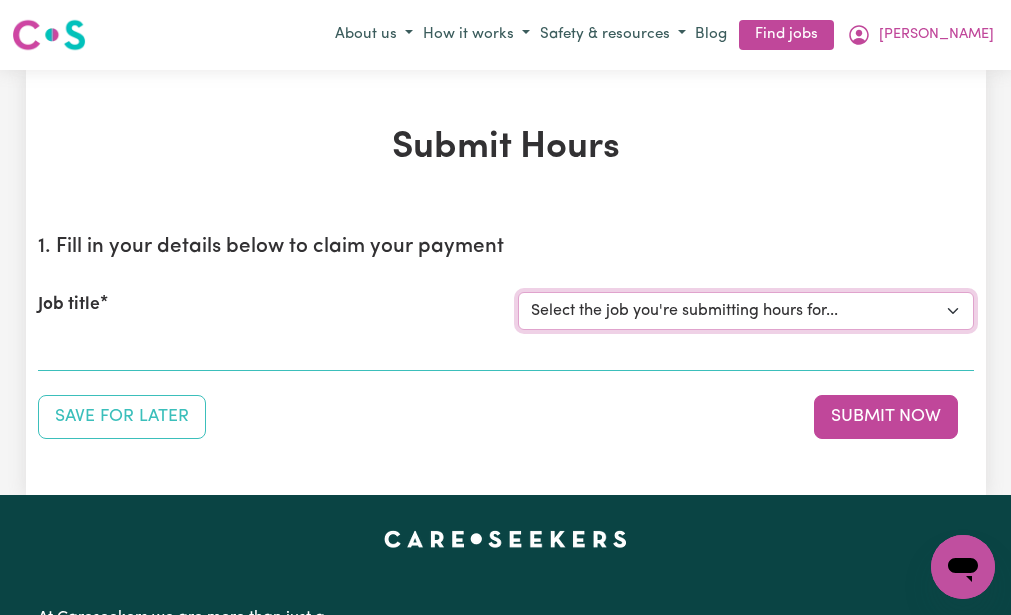click on "Select the job you're submitting hours for... [[PERSON_NAME] (NDIS number: 430246936)] Assistance with Decluttering needed in [GEOGRAPHIC_DATA]" at bounding box center (746, 311) 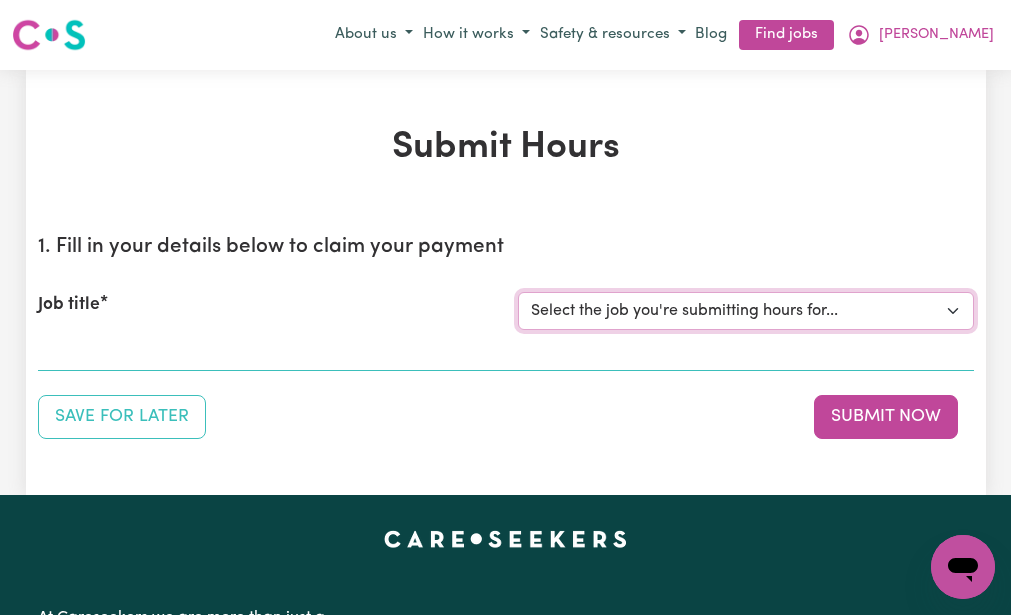 select on "3393" 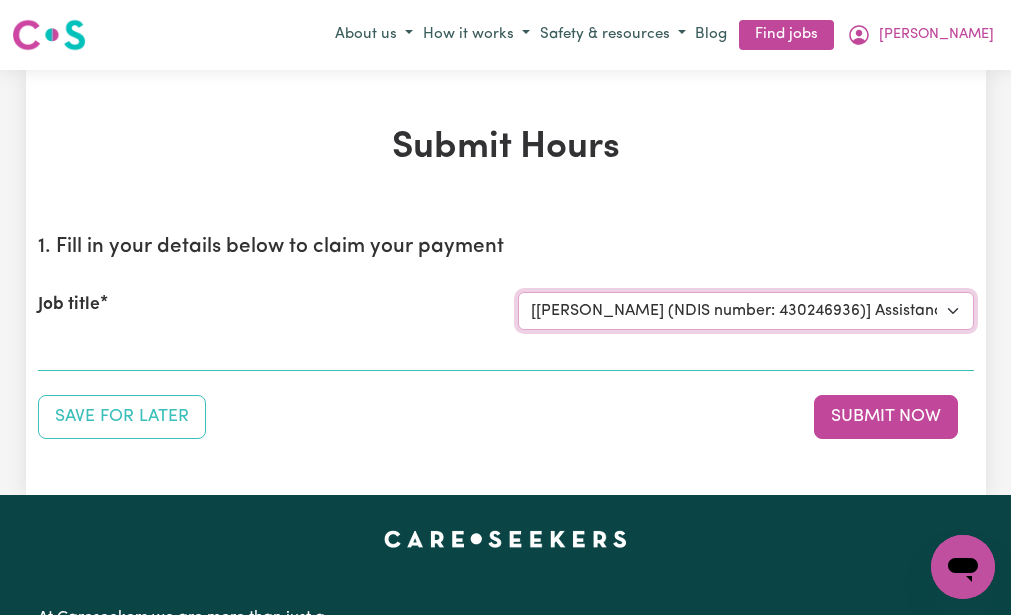 click on "Select the job you're submitting hours for... [[PERSON_NAME] (NDIS number: 430246936)] Assistance with Decluttering needed in [GEOGRAPHIC_DATA]" at bounding box center (746, 311) 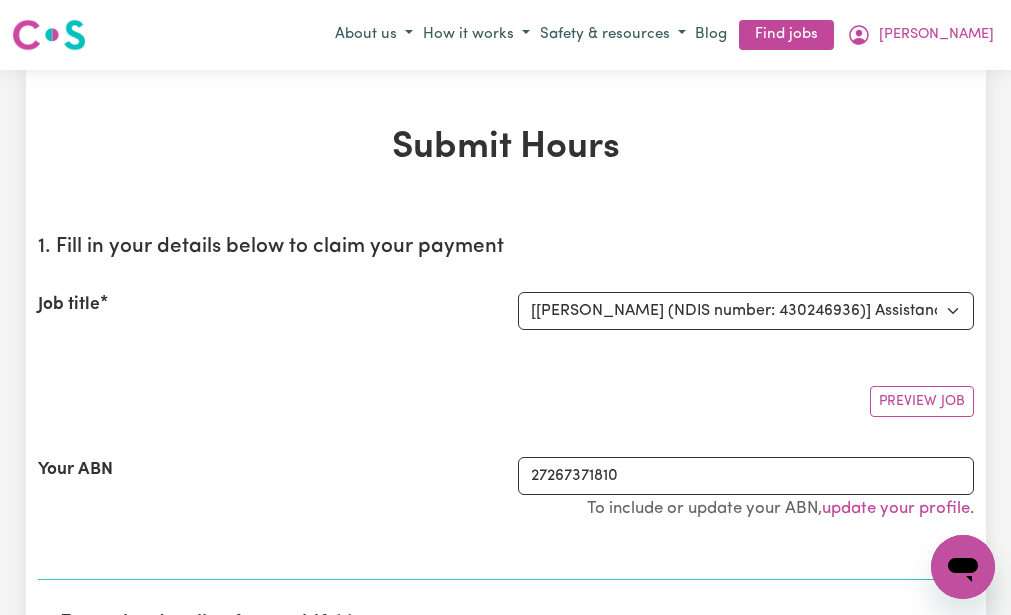 click on "Preview Job" at bounding box center [506, 393] 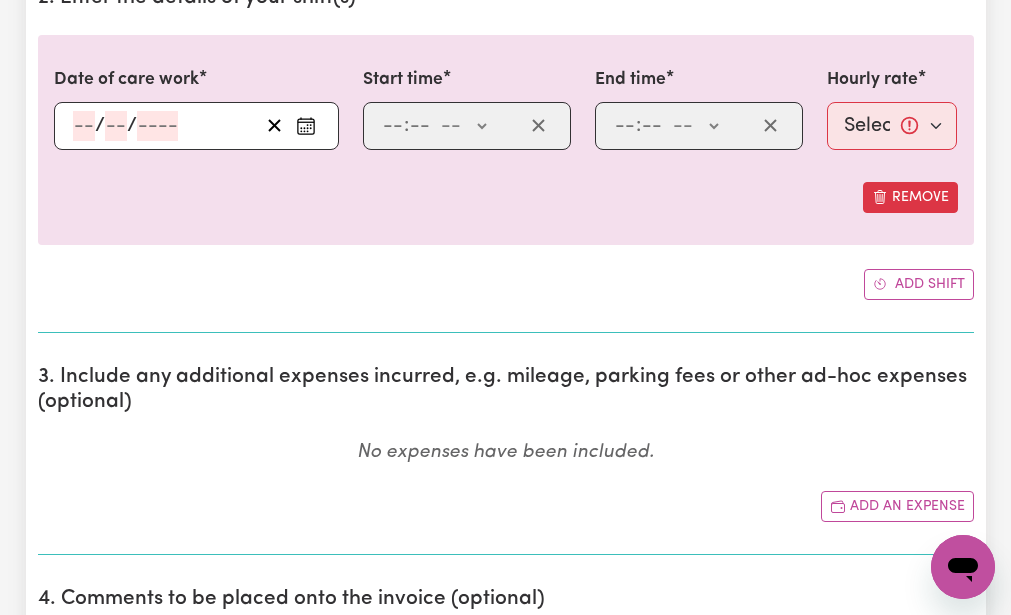 scroll, scrollTop: 640, scrollLeft: 0, axis: vertical 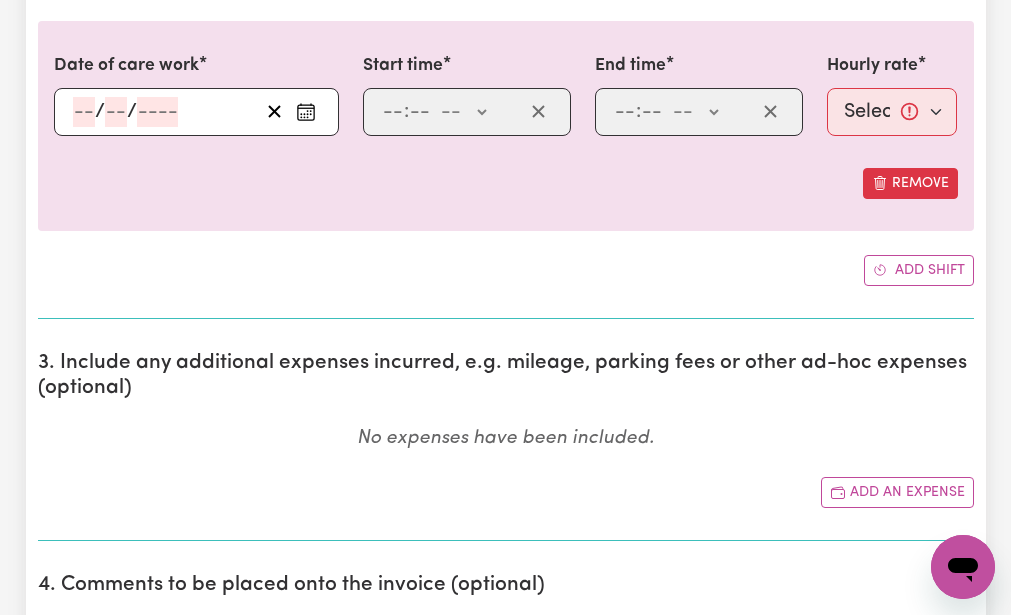 click on "/ /" at bounding box center (196, 112) 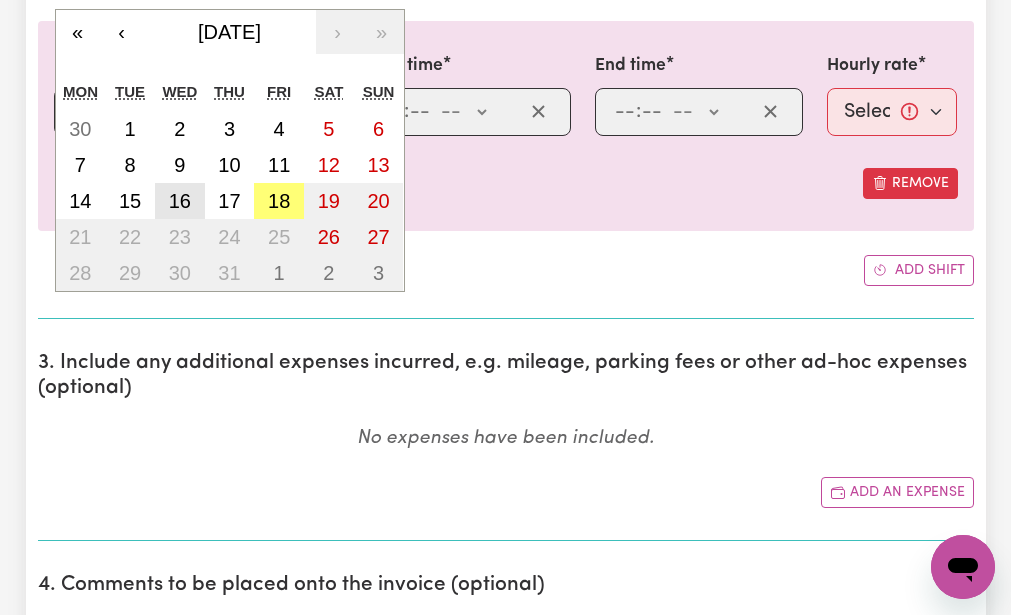 click on "16" at bounding box center [180, 201] 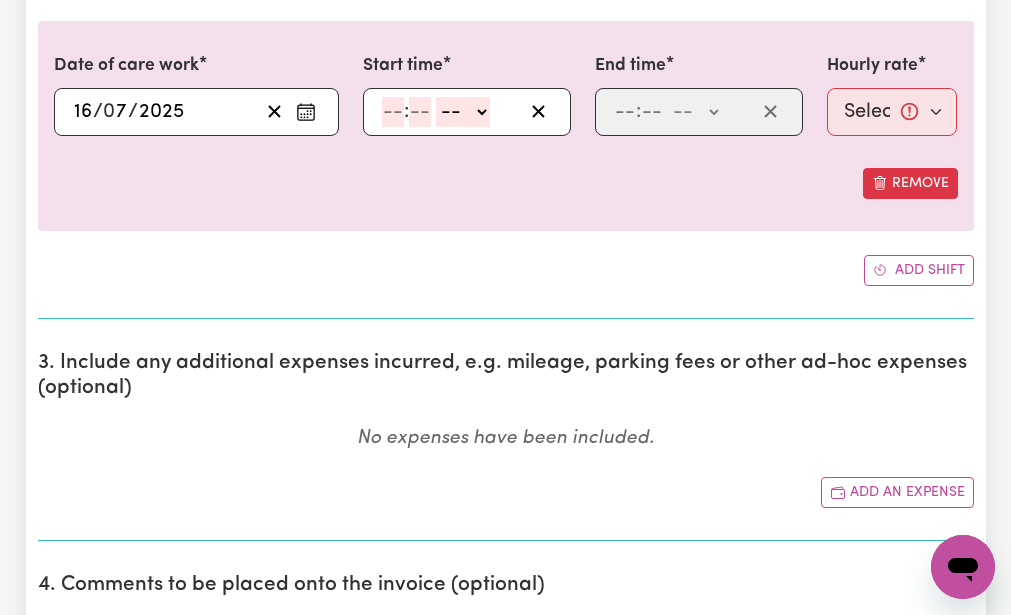 click 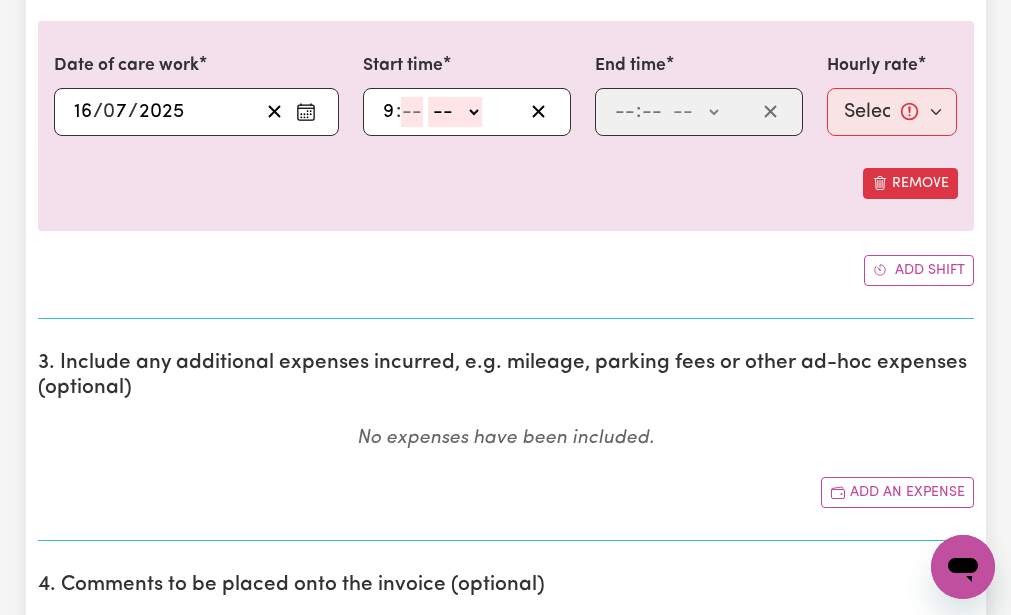 type on "9" 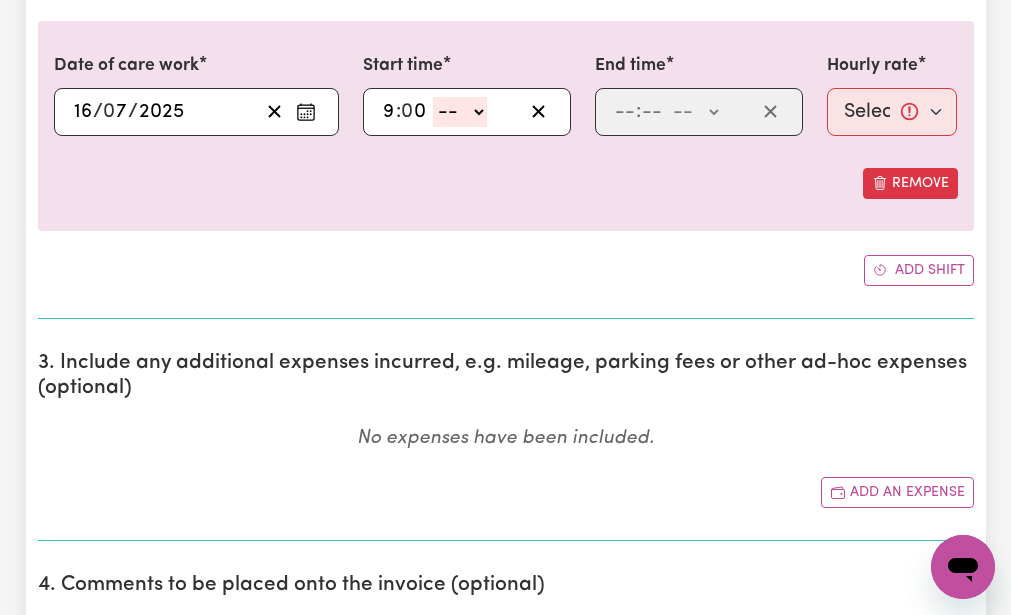 type on "0" 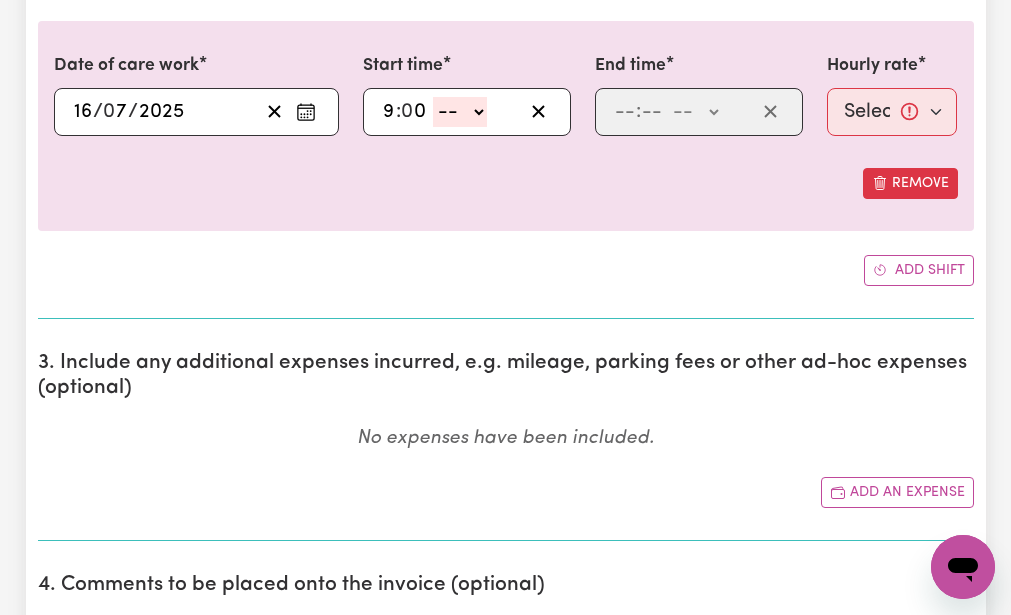 select on "am" 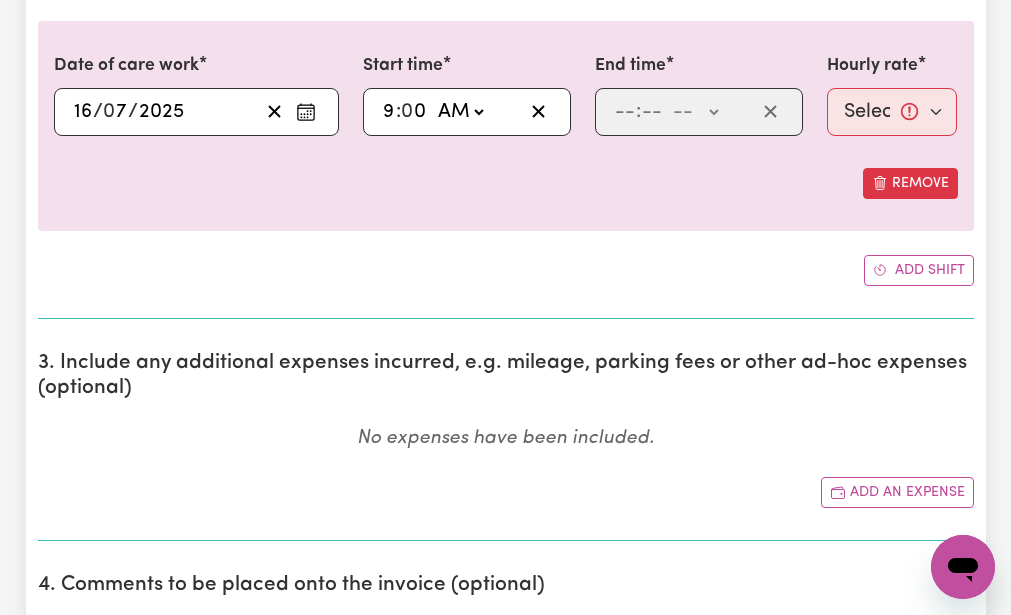 click on "-- AM PM" 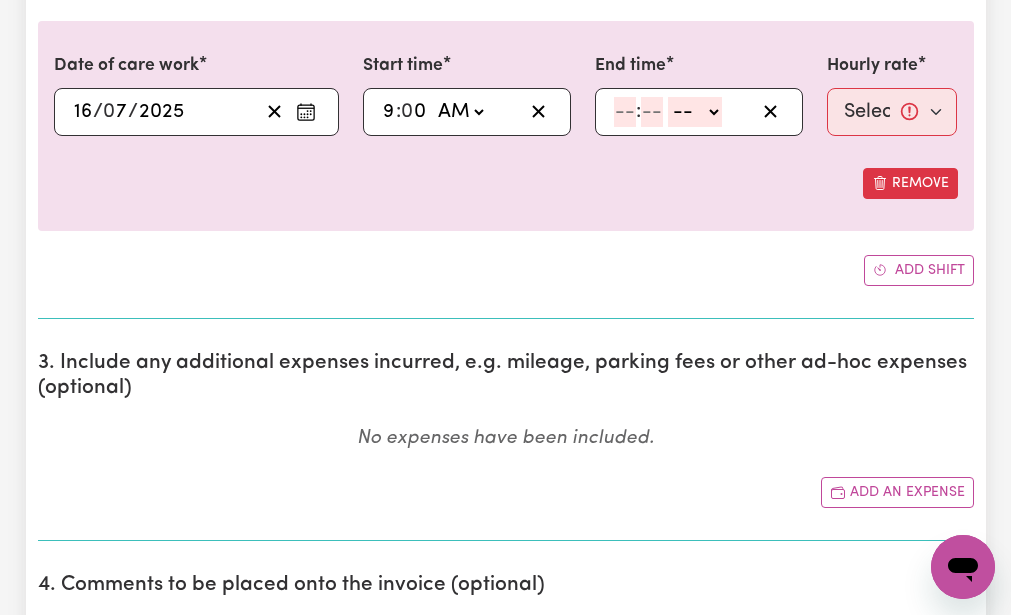 click 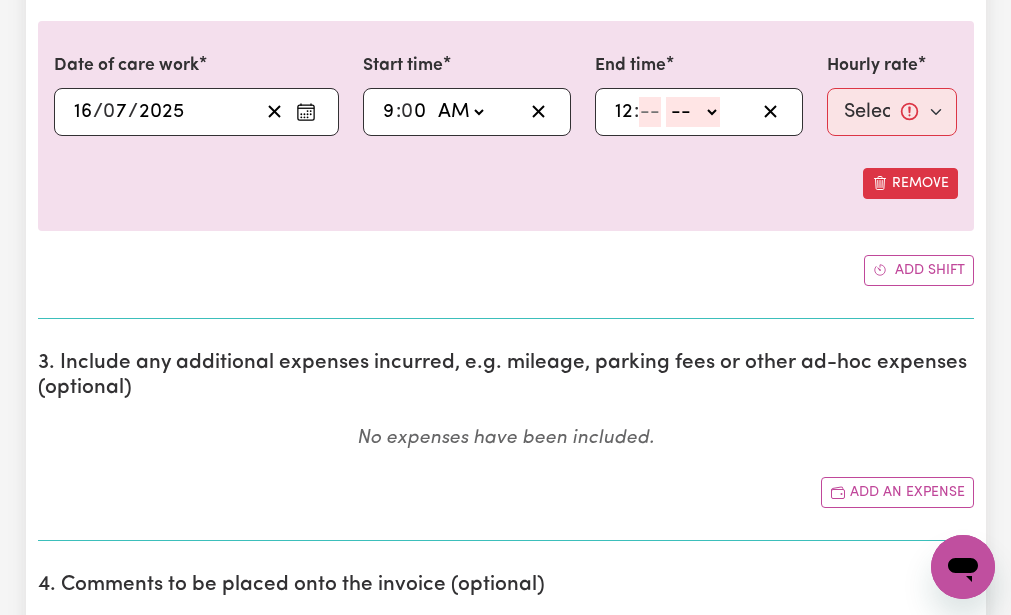 type on "12" 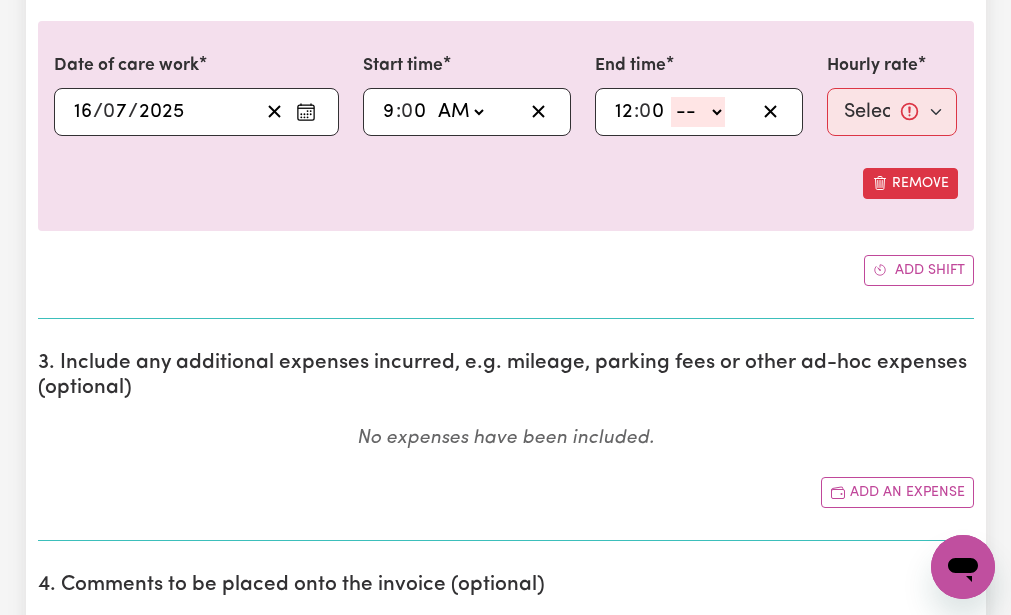 type on "0" 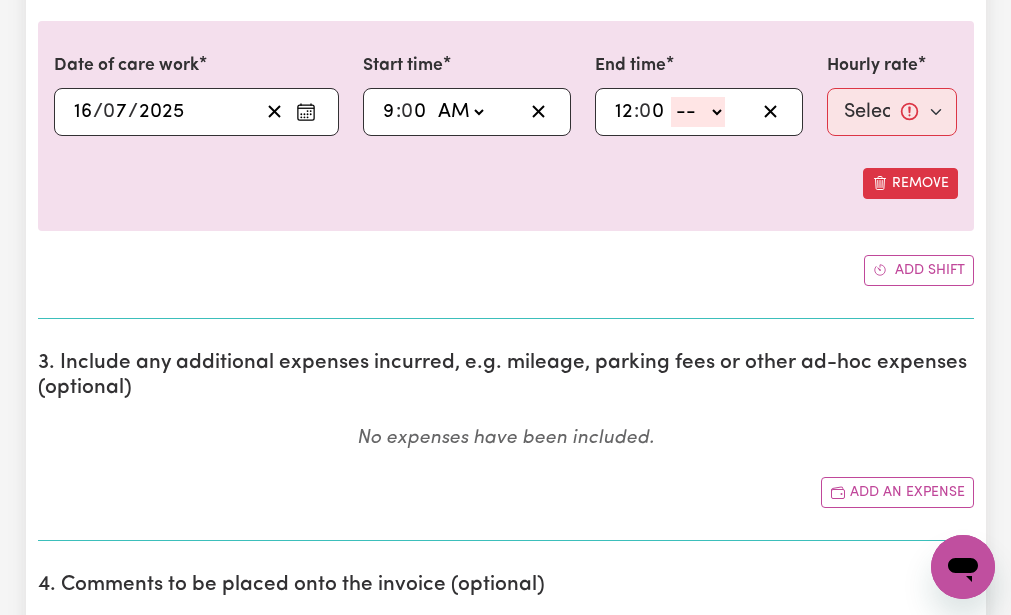select on "pm" 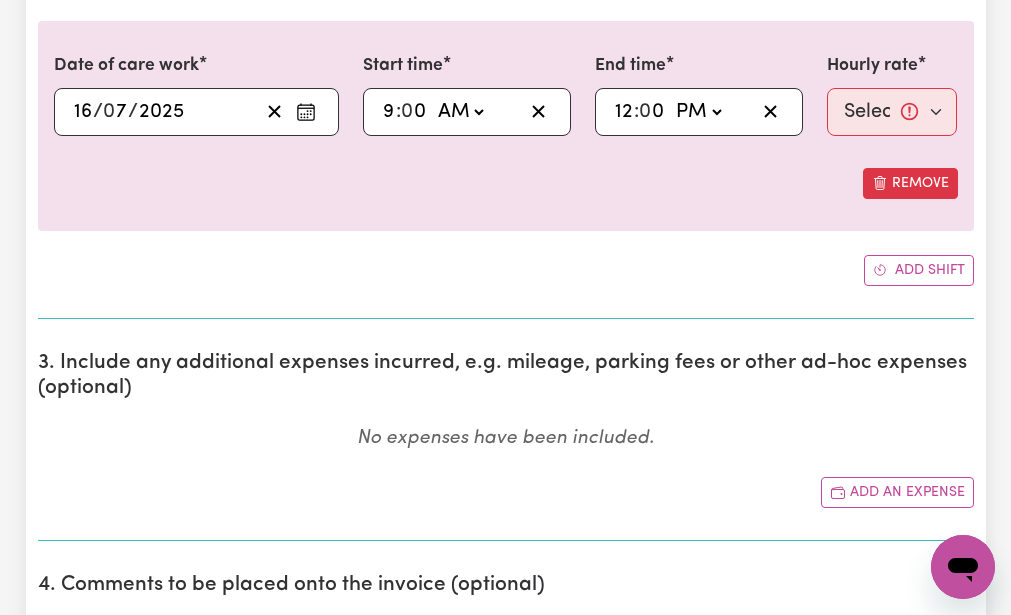 click on "-- AM PM" 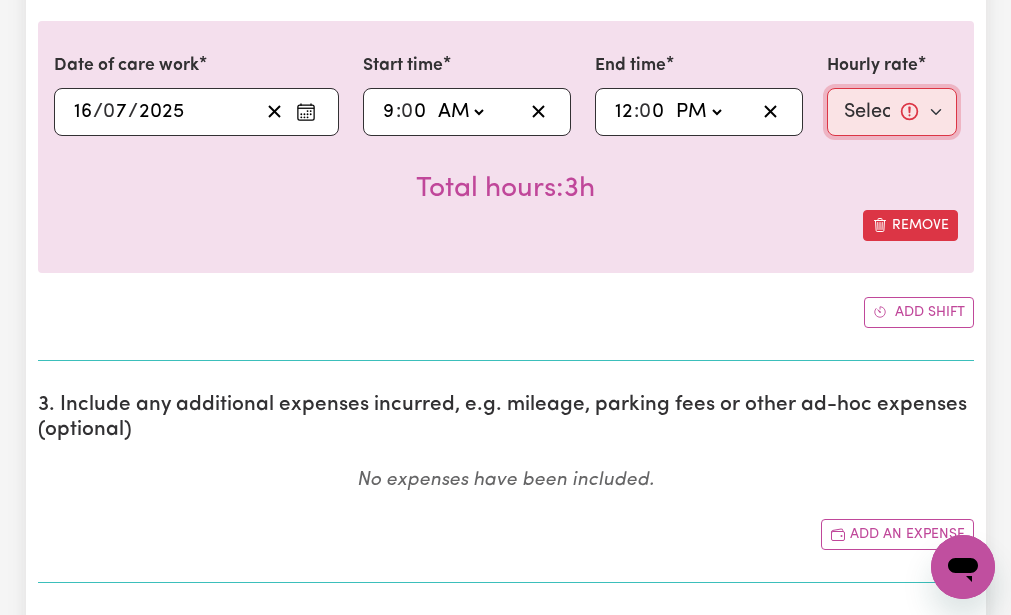 click on "Select rate... $51.98 (Weekday)" at bounding box center (892, 112) 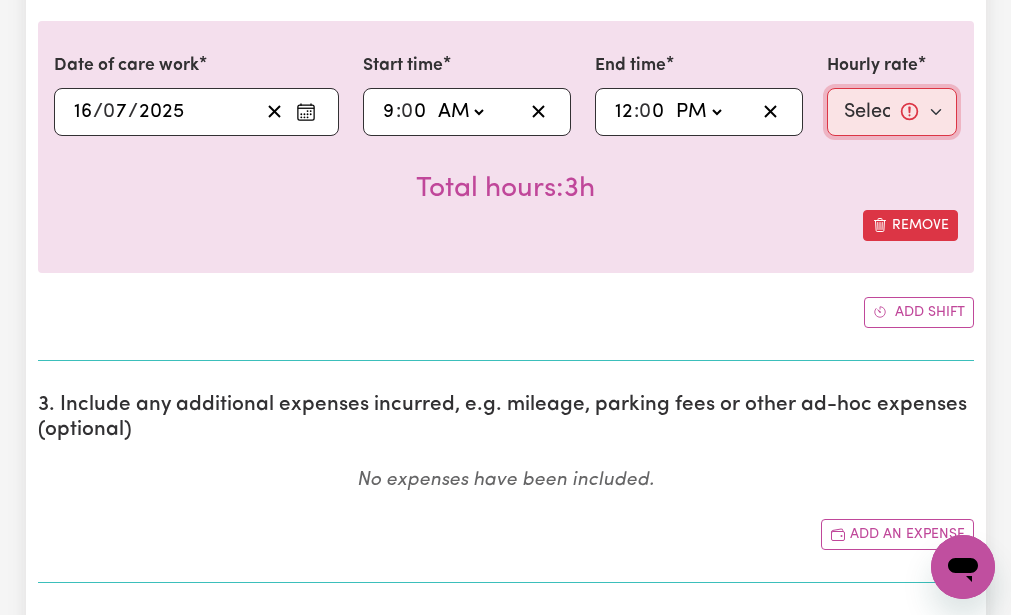 select on "51.98-Weekday" 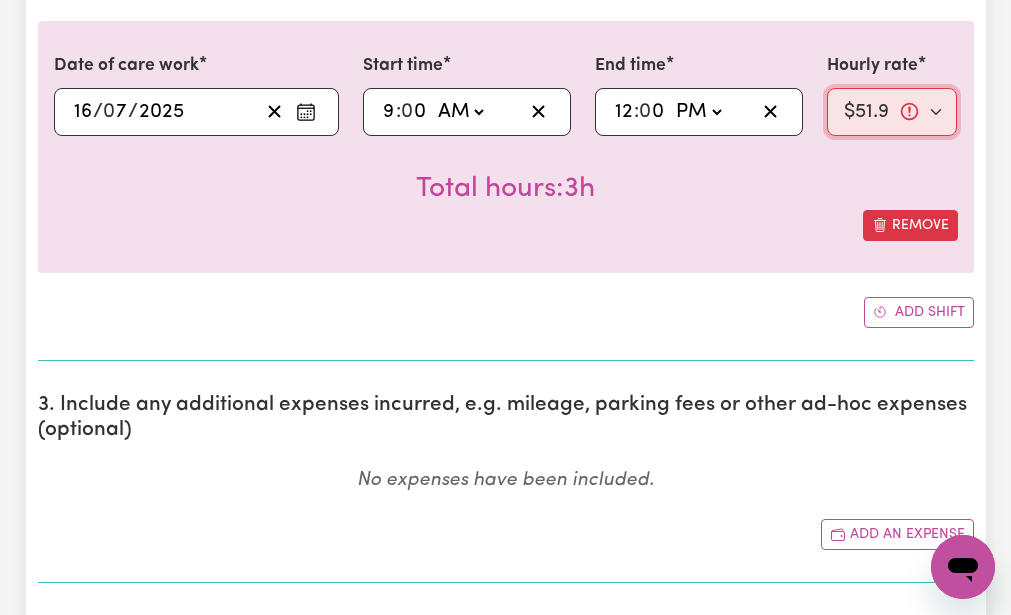 click on "Select rate... $51.98 (Weekday)" at bounding box center [892, 112] 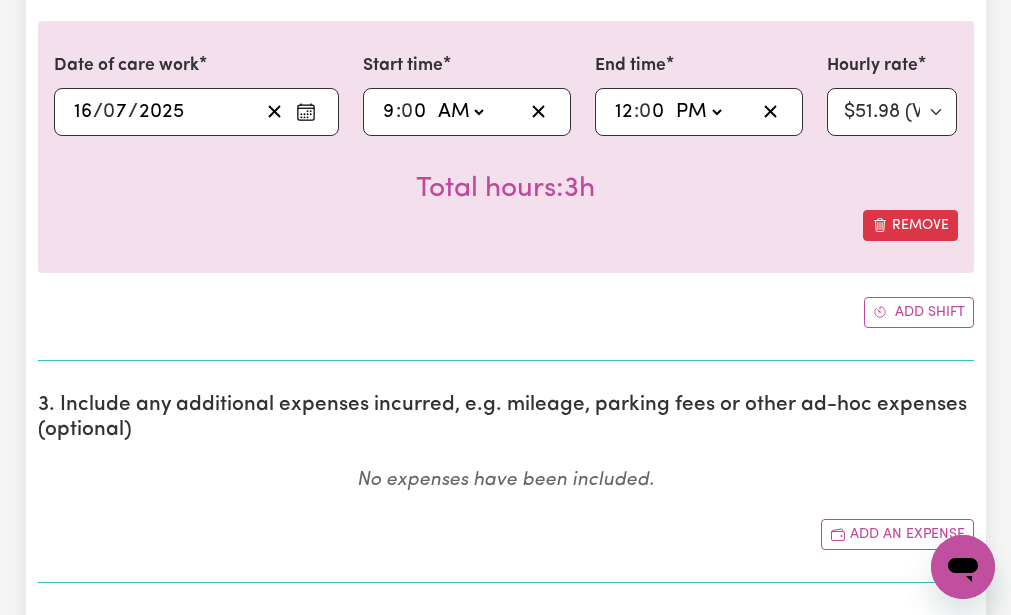 click on "Date of care work [DATE] 16 / 0 7 / 2025 « ‹ [DATE] › » Mon Tue Wed Thu Fri Sat Sun 30 1 2 3 4 5 6 7 8 9 10 11 12 13 14 15 16 17 18 19 20 21 22 23 24 25 26 27 28 29 30 31 1 2 3 Start time 09:00 9 : 0 0   AM PM End time 12:00 12 : 0 0   AM PM Hourly rate Select rate... $51.98 (Weekday) Total hours:  3h  Remove Add shift" at bounding box center (506, 174) 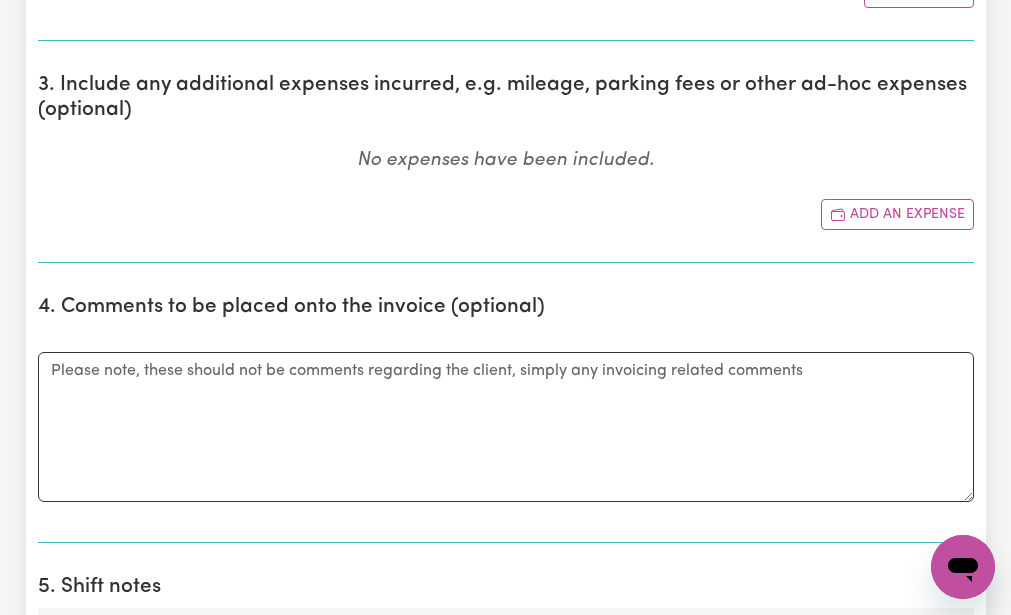 scroll, scrollTop: 1000, scrollLeft: 0, axis: vertical 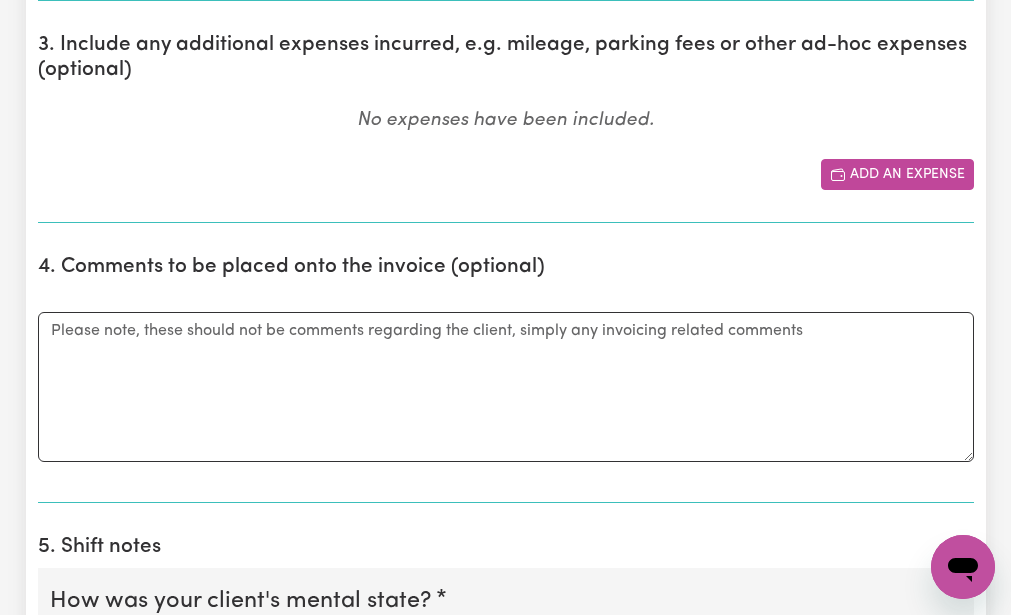 click on "Add an expense" at bounding box center [897, 174] 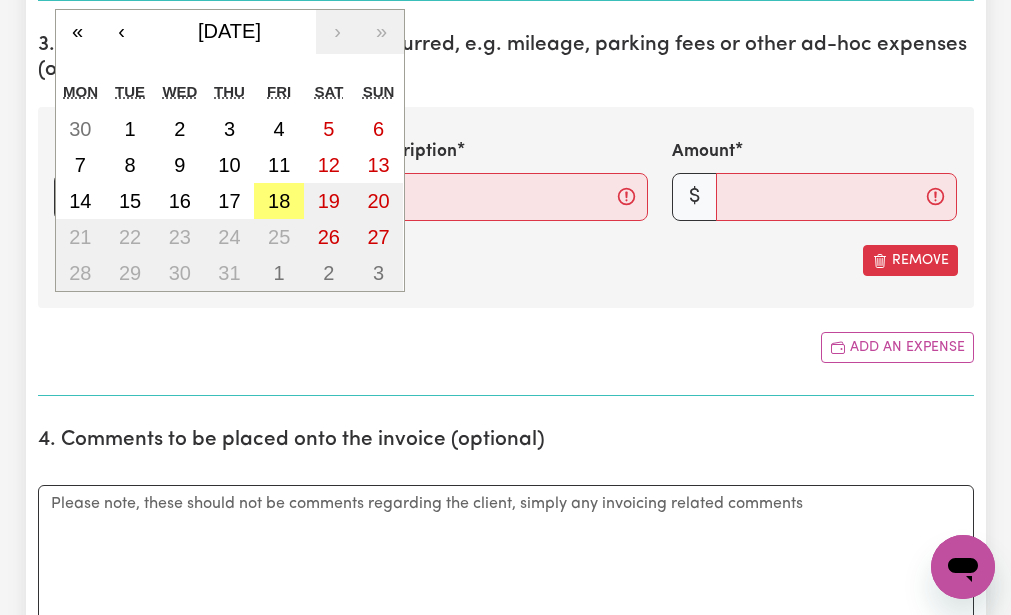 click on "/ / « ‹ [DATE] › » Mon Tue Wed Thu Fri Sat Sun 30 1 2 3 4 5 6 7 8 9 10 11 12 13 14 15 16 17 18 19 20 21 22 23 24 25 26 27 28 29 30 31 1 2 3" at bounding box center [196, 197] 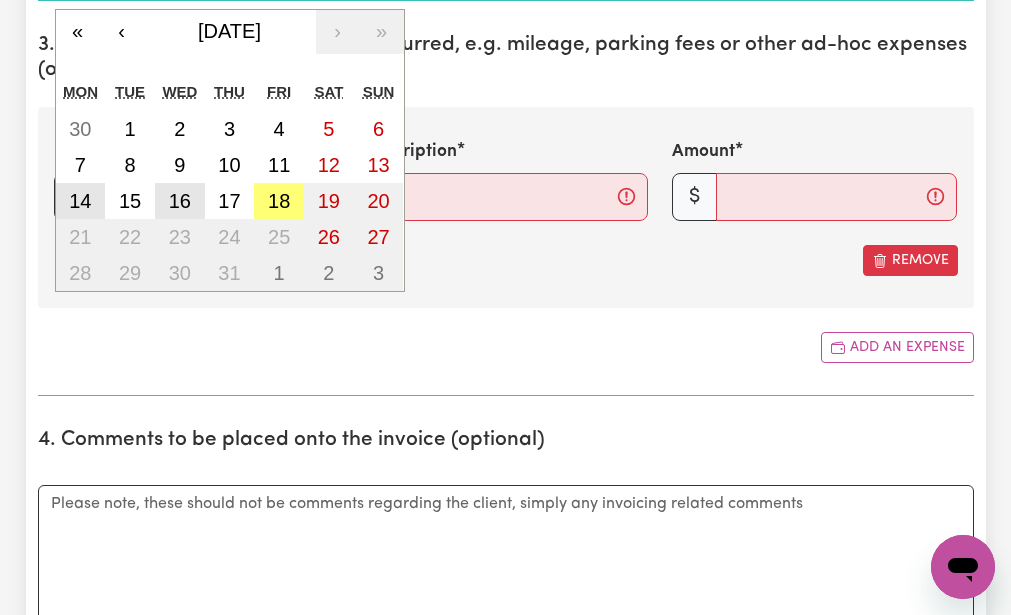 drag, startPoint x: 79, startPoint y: 189, endPoint x: 171, endPoint y: 205, distance: 93.38094 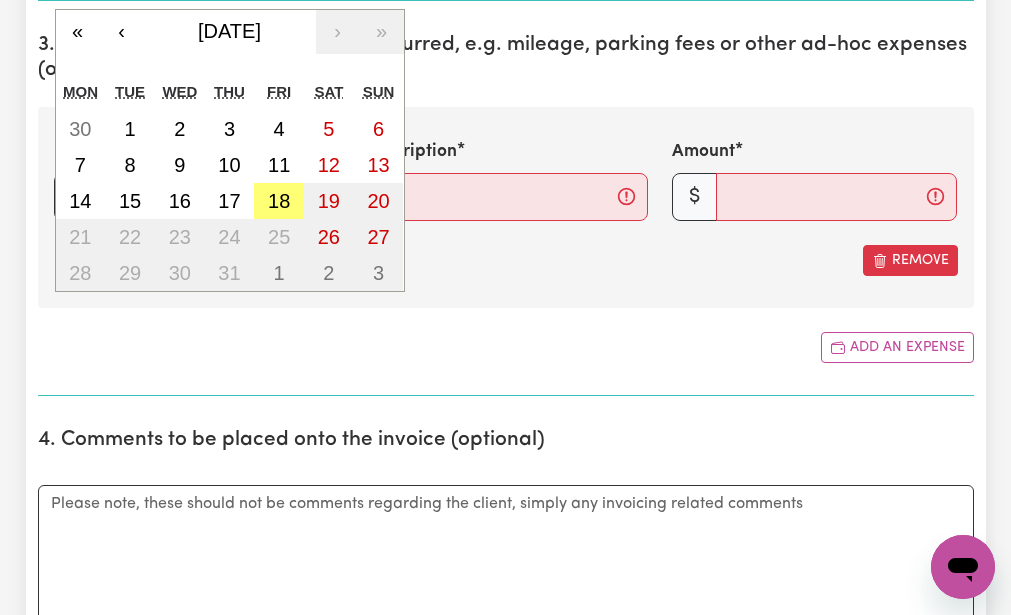 click on "1. Fill in your details below to claim your payment Job title Select the job you're submitting hours for... [[PERSON_NAME] (NDIS number: 430246936)] Assistance with Decluttering needed in [GEOGRAPHIC_DATA] Preview Job Your ABN 27267371810 To include or update your ABN,  update your profile . 2. Enter the details of your shift(s) Date of care work [DATE] 16 / 0 7 / 2025 « ‹ [DATE] › » Mon Tue Wed Thu Fri Sat Sun 30 1 2 3 4 5 6 7 8 9 10 11 12 13 14 15 16 17 18 19 20 21 22 23 24 25 26 27 28 29 30 31 1 2 3 Start time 09:00 9 : 0 0   AM PM End time 12:00 12 : 0 0   AM PM Hourly rate Select rate... $51.98 (Weekday) Total hours:  3h  Remove Add shift 3. Include any additional expenses incurred, e.g. mileage, parking fees or other ad-hoc expenses (optional) Date / / « ‹ [DATE] › » Mon Tue Wed Thu Fri Sat Sun 30 1 2 3 4 5 6 7 8 9 10 11 12 13 14 15 16 17 18 19 20 21 22 23 24 25 26 27 28 29 30 31 1 2 3 Description Amount $ Remove Add an expense 4. Comments to be placed onto the invoice (optional)" at bounding box center (506, 618) 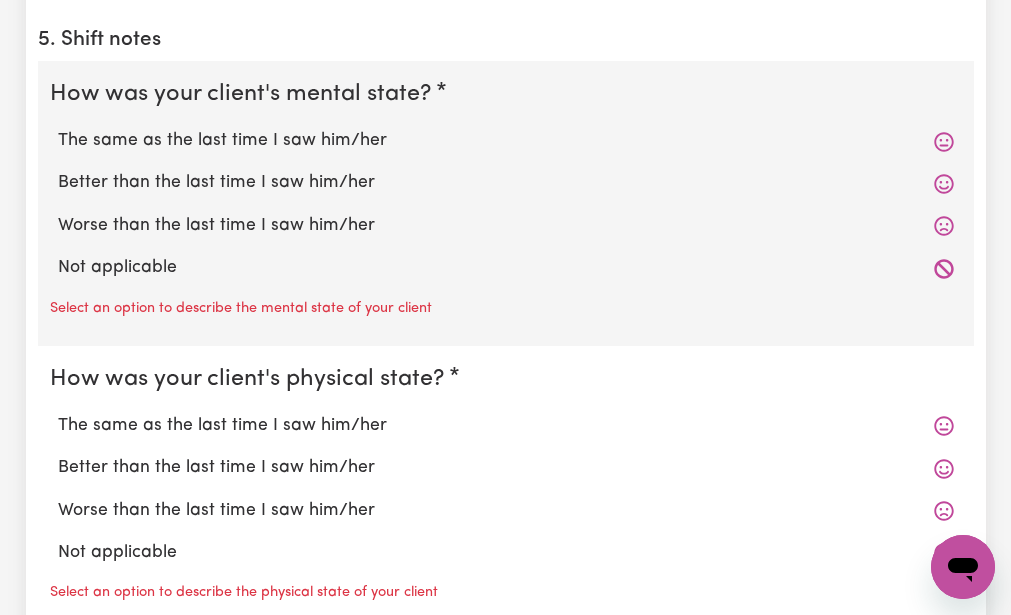 scroll, scrollTop: 1720, scrollLeft: 0, axis: vertical 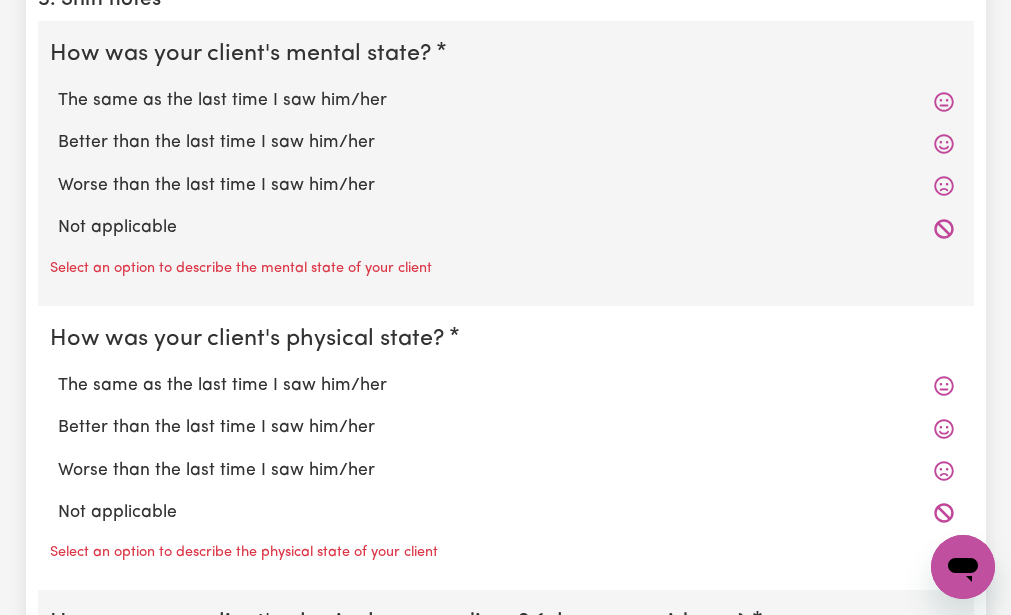 click on "The same as the last time I saw him/her" at bounding box center [506, 101] 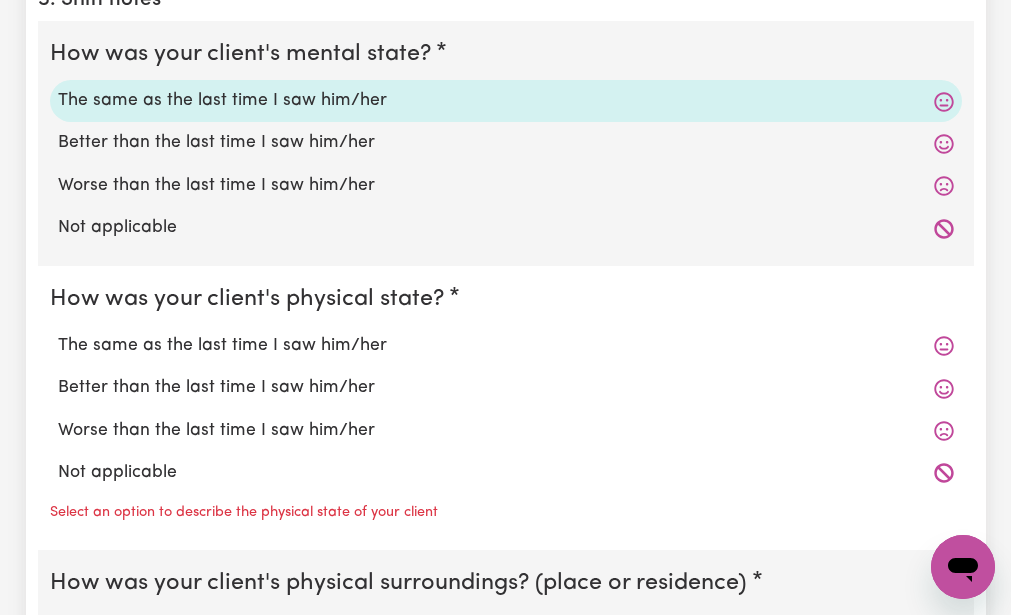 click on "How was your client's physical state? The same as the last time I saw him/her Better than the last time I saw him/her Worse than the last time I saw him/her Not applicable Select an option to describe the physical state of your client" at bounding box center [506, 408] 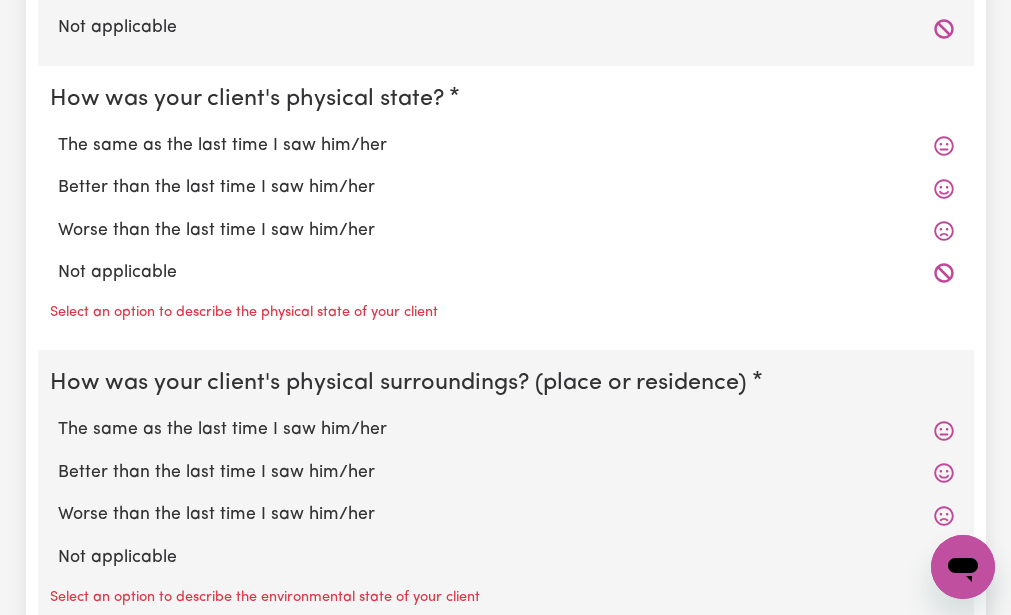 scroll, scrollTop: 1960, scrollLeft: 0, axis: vertical 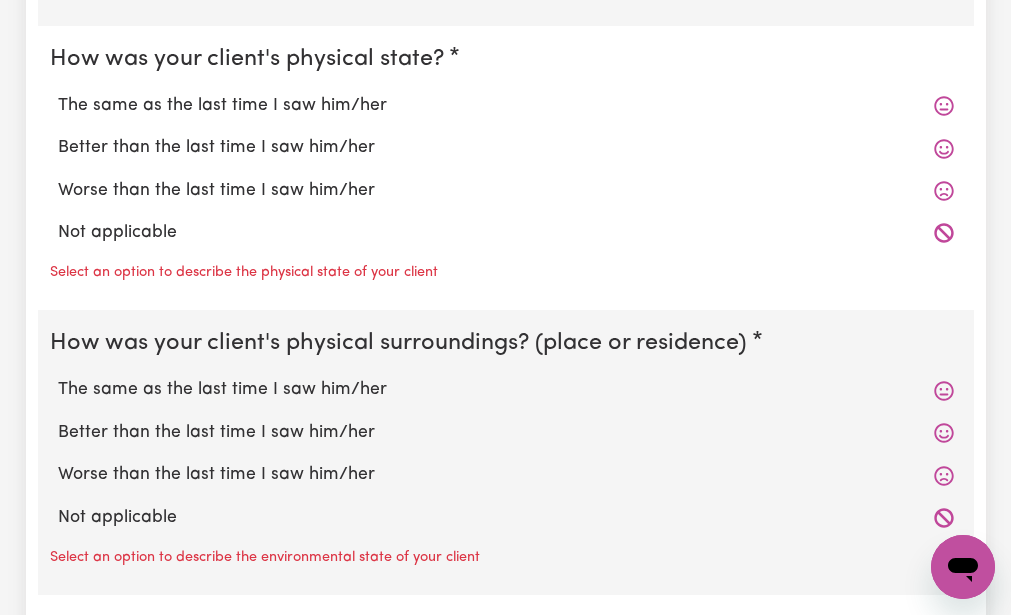 click on "The same as the last time I saw him/her" at bounding box center [506, 106] 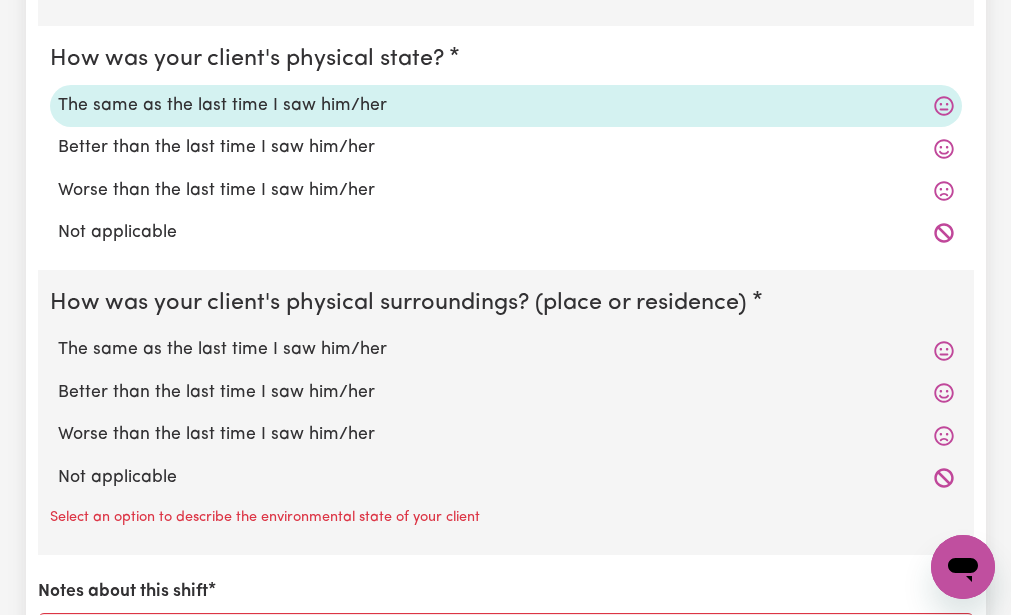click on "How was your client's physical state? The same as the last time I saw him/her Better than the last time I saw him/her Worse than the last time I saw him/her Not applicable" at bounding box center [506, 148] 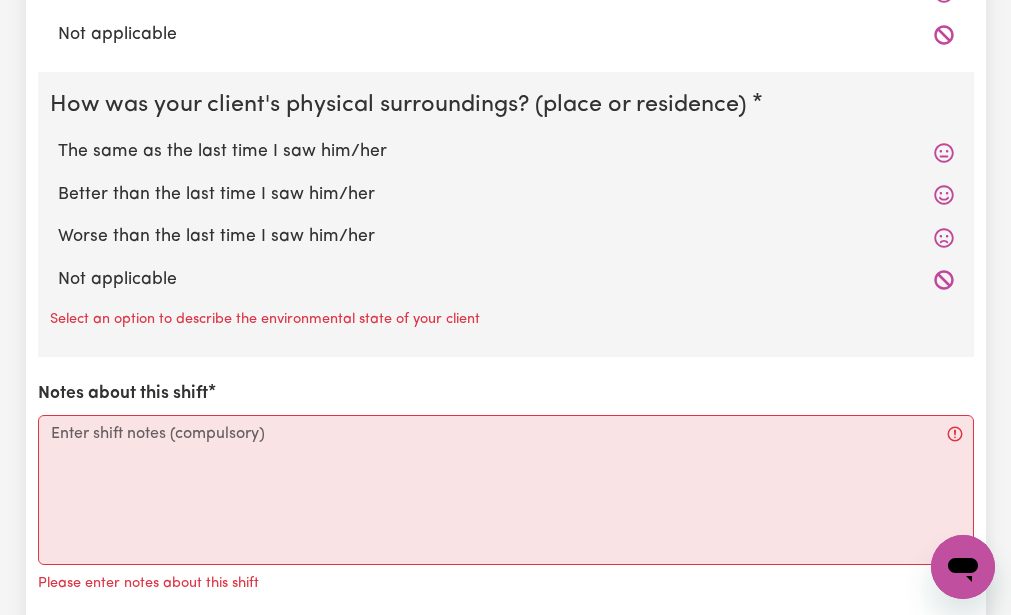 scroll, scrollTop: 2160, scrollLeft: 0, axis: vertical 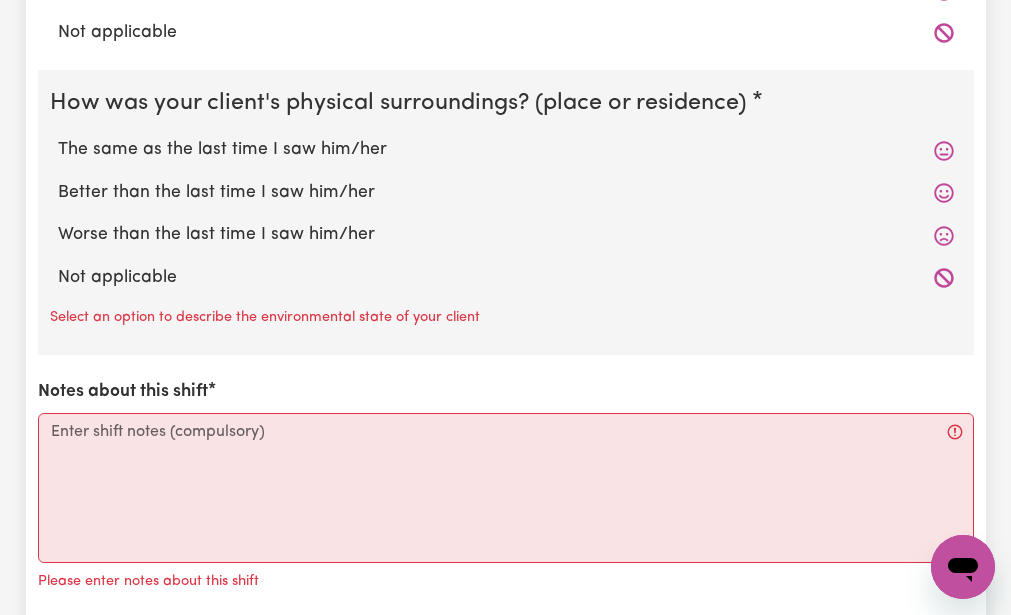 click on "The same as the last time I saw him/her" at bounding box center (506, 150) 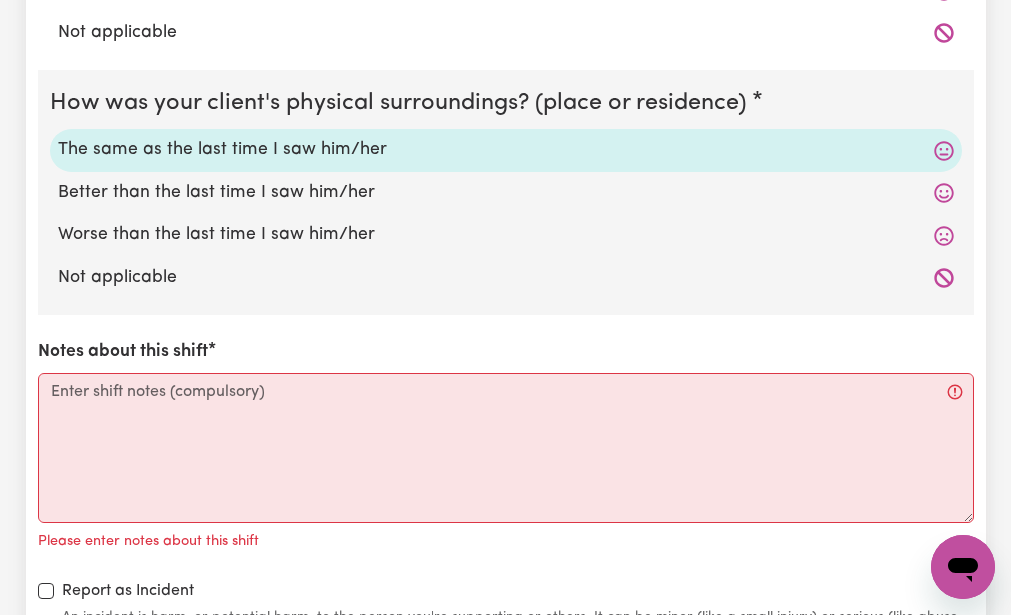 click on "How was your client's mental state? The same as the last time I saw him/her Better than the last time I saw him/her Worse than the last time I saw him/her Not applicable How was your client's physical state? The same as the last time I saw him/her Better than the last time I saw him/her Worse than the last time I saw him/her Not applicable How was your client's physical surroundings? (place or residence) The same as the last time I saw him/her Better than the last time I saw him/her Worse than the last time I saw him/her Not applicable Notes about this shift Please enter notes about this shift Report as Incident An incident is harm, or potential harm, to the person you're supporting or others. It can be minor (like a small injury) or serious (like abuse or severe injury)." at bounding box center (506, 115) 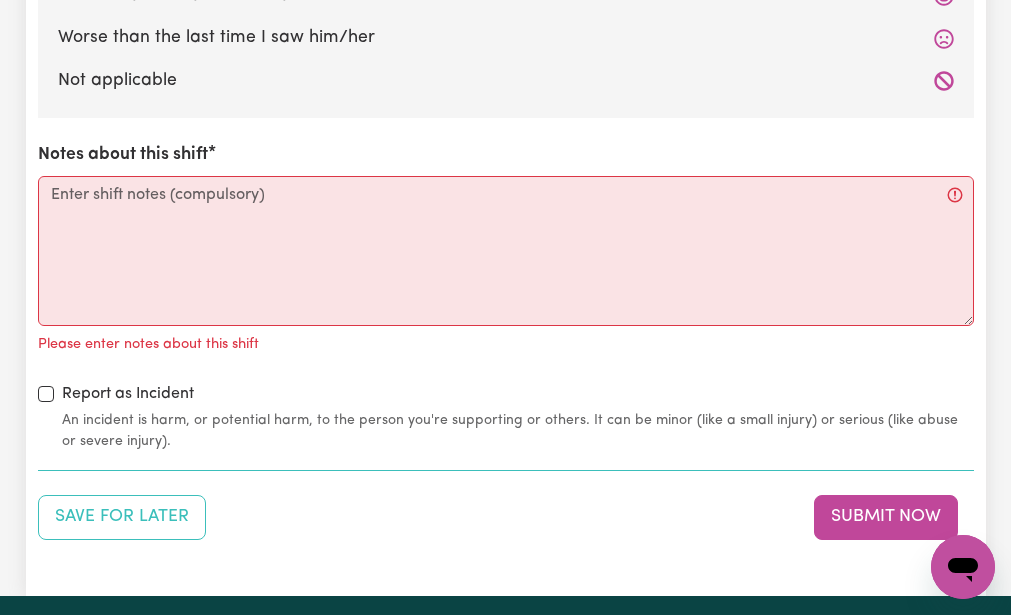 scroll, scrollTop: 2360, scrollLeft: 0, axis: vertical 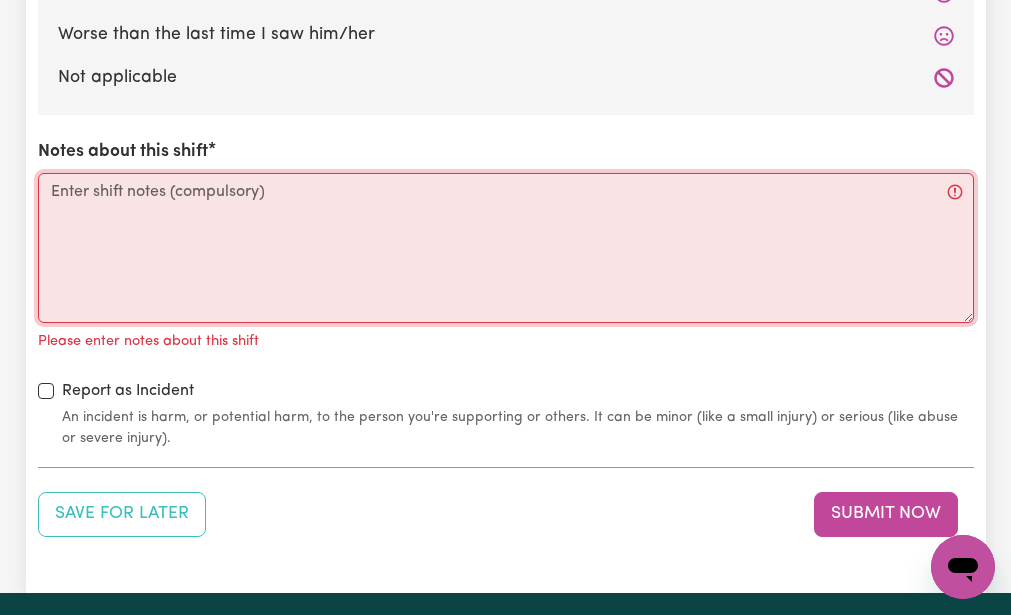click on "Notes about this shift" at bounding box center (506, 248) 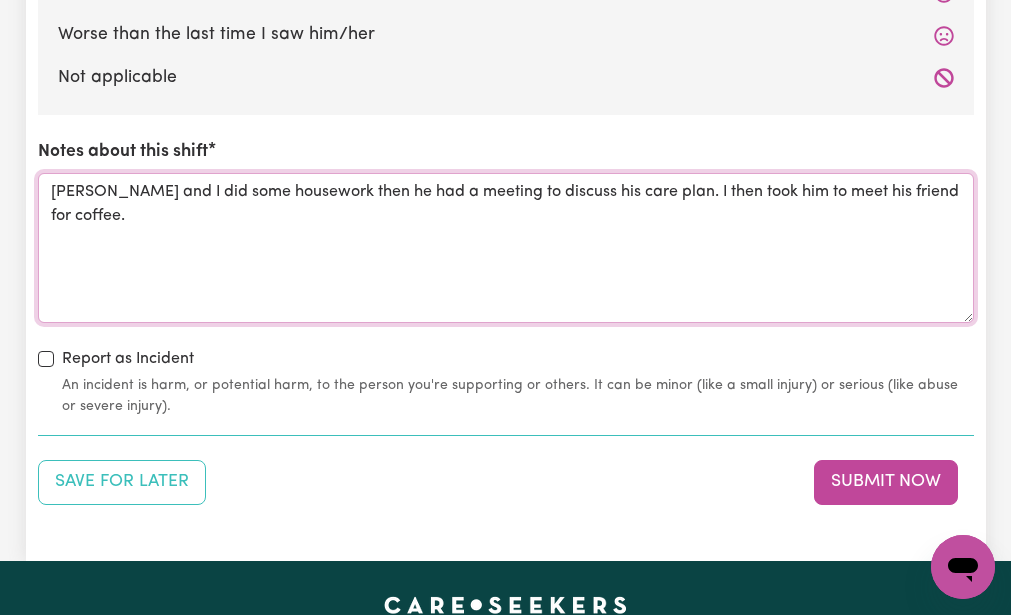 type on "[PERSON_NAME] and I did some housework then he had a meeting to discuss his care plan. I then took him to meet his friend for coffee." 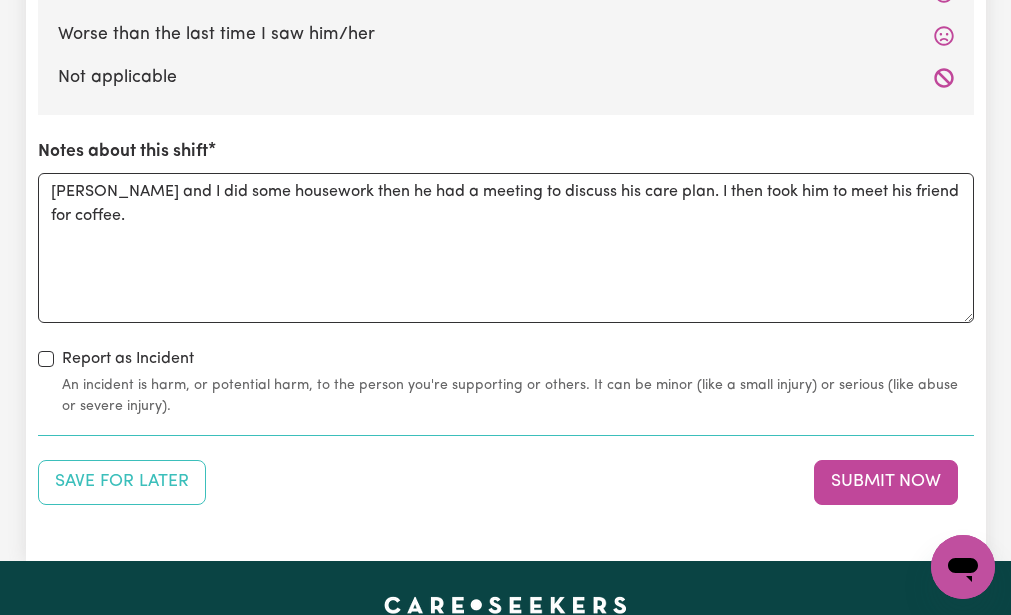 click on "How was your client's mental state? The same as the last time I saw him/her Better than the last time I saw him/her Worse than the last time I saw him/her Not applicable How was your client's physical state? The same as the last time I saw him/her Better than the last time I saw him/her Worse than the last time I saw him/her Not applicable How was your client's physical surroundings? (place or residence) The same as the last time I saw him/her Better than the last time I saw him/her Worse than the last time I saw him/her Not applicable Notes about this shift [PERSON_NAME] and I did some housework then he had a meeting to discuss his care plan. I then took him to meet his friend for coffee. Report as Incident An incident is harm, or potential harm, to the person you're supporting or others. It can be minor (like a small injury) or serious (like abuse or severe injury)." at bounding box center (506, -101) 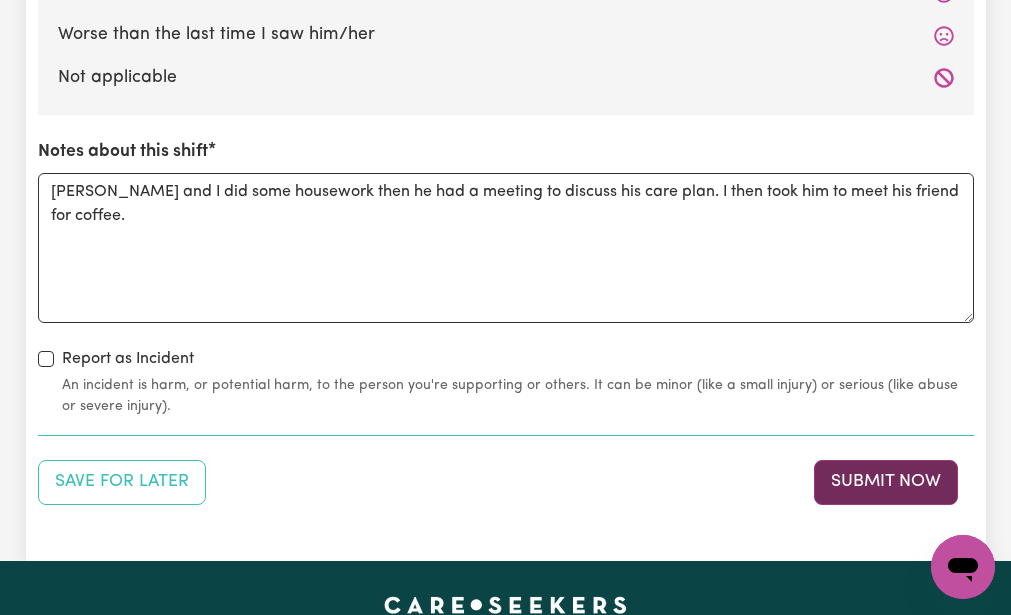 click on "Submit Now" at bounding box center [886, 482] 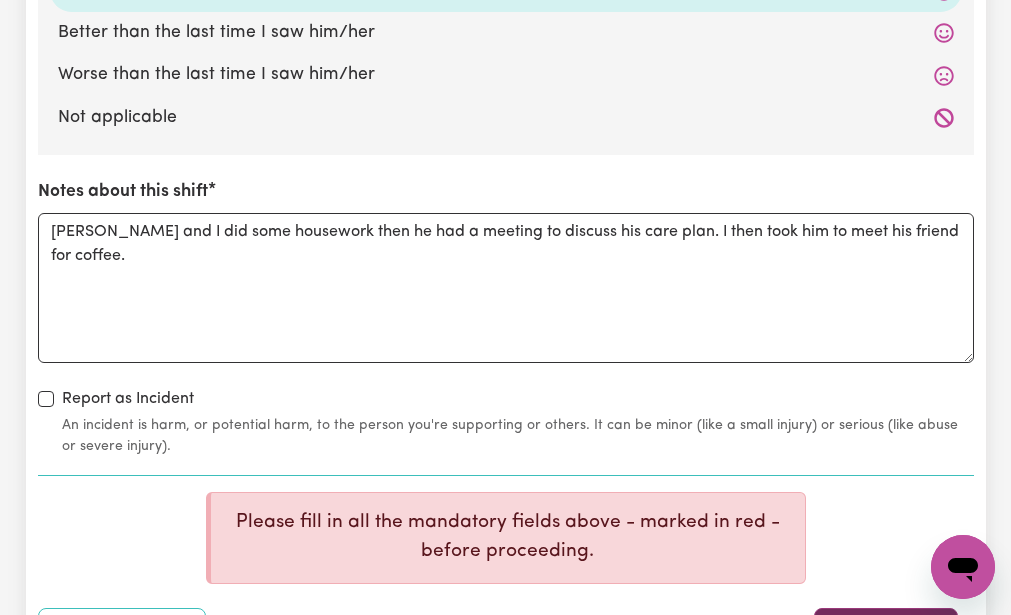 scroll, scrollTop: 2400, scrollLeft: 0, axis: vertical 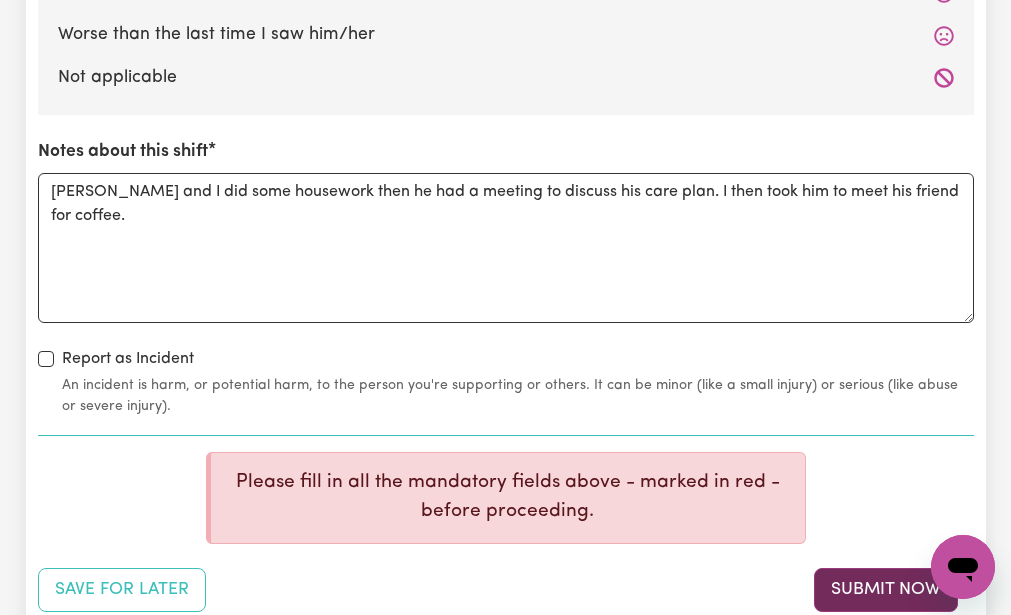 type 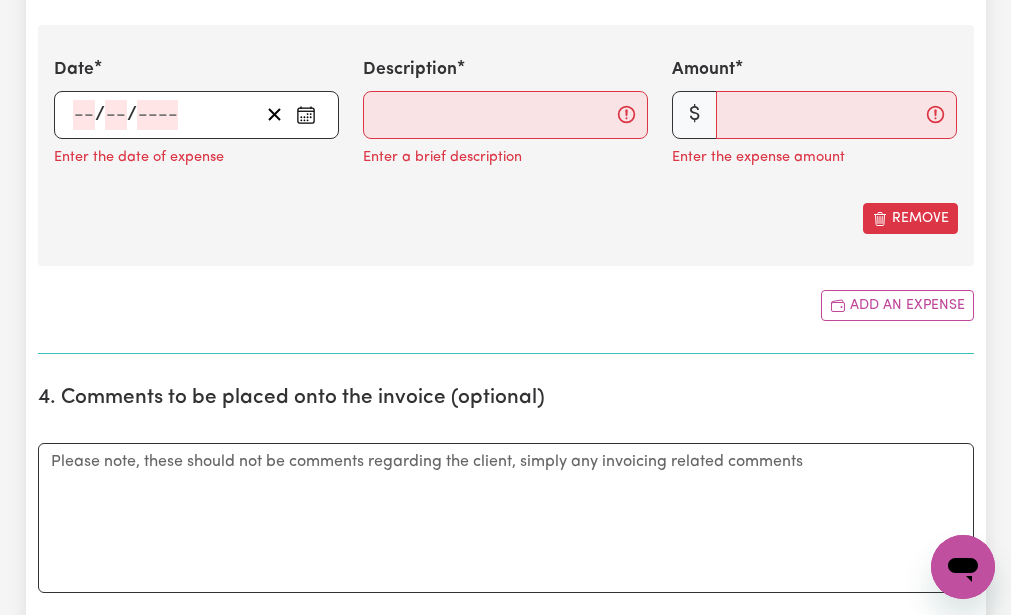 scroll, scrollTop: 1080, scrollLeft: 0, axis: vertical 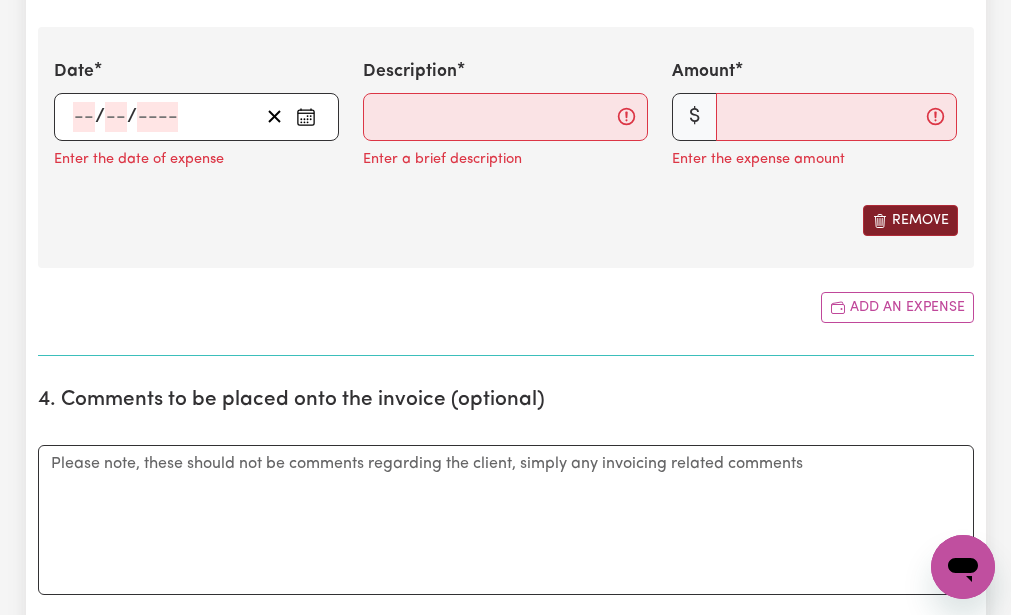 click on "Remove" at bounding box center (910, 220) 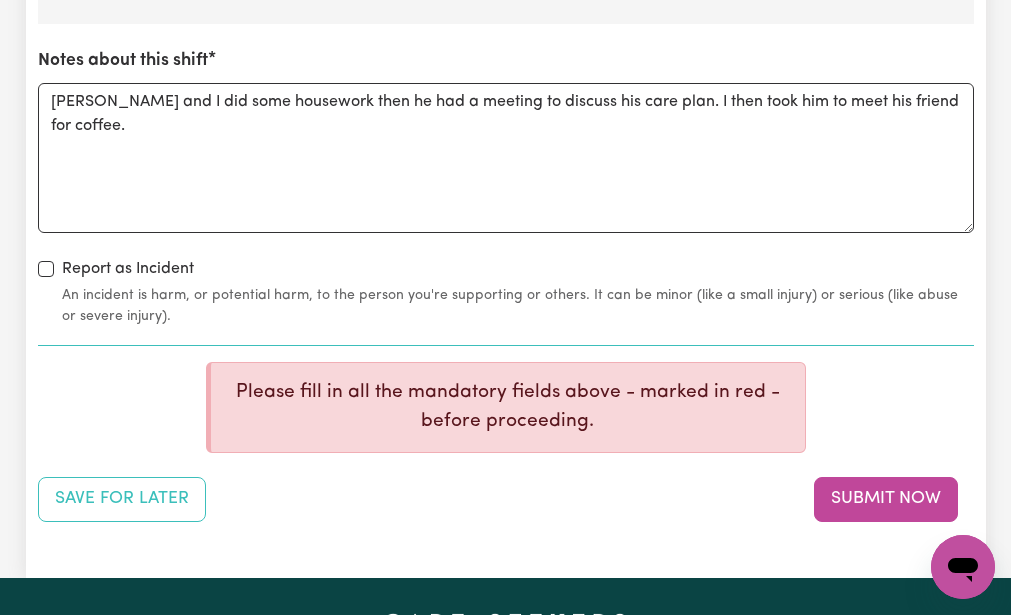 scroll, scrollTop: 2280, scrollLeft: 0, axis: vertical 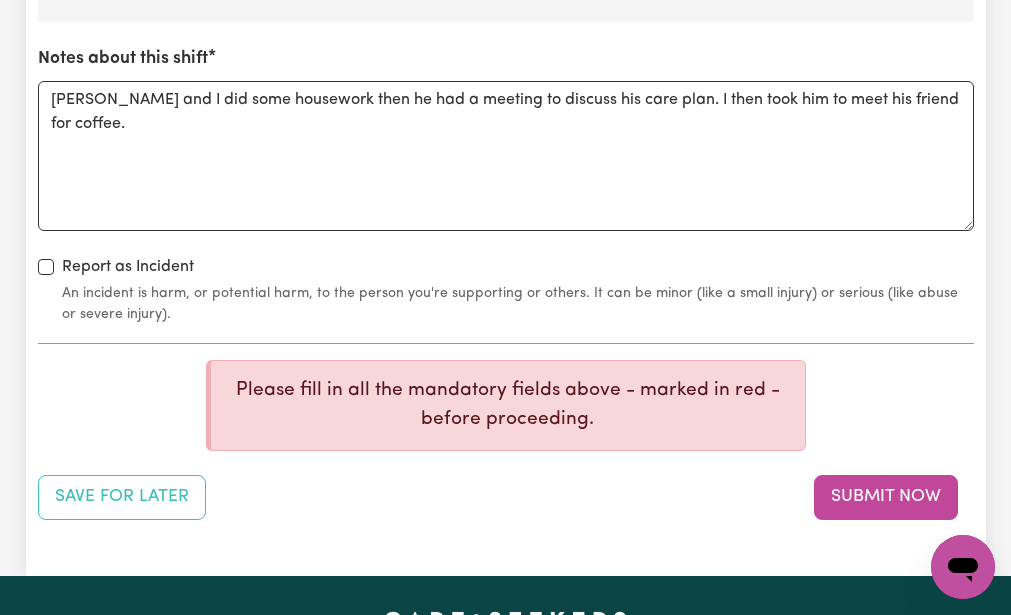 click on "How was your client's mental state? The same as the last time I saw him/her Better than the last time I saw him/her Worse than the last time I saw him/her Not applicable How was your client's physical state? The same as the last time I saw him/her Better than the last time I saw him/her Worse than the last time I saw him/her Not applicable How was your client's physical surroundings? (place or residence) The same as the last time I saw him/her Better than the last time I saw him/her Worse than the last time I saw him/her Not applicable Notes about this shift [PERSON_NAME] and I did some housework then he had a meeting to discuss his care plan. I then took him to meet his friend for coffee. Report as Incident An incident is harm, or potential harm, to the person you're supporting or others. It can be minor (like a small injury) or serious (like abuse or severe injury)." at bounding box center [506, -194] 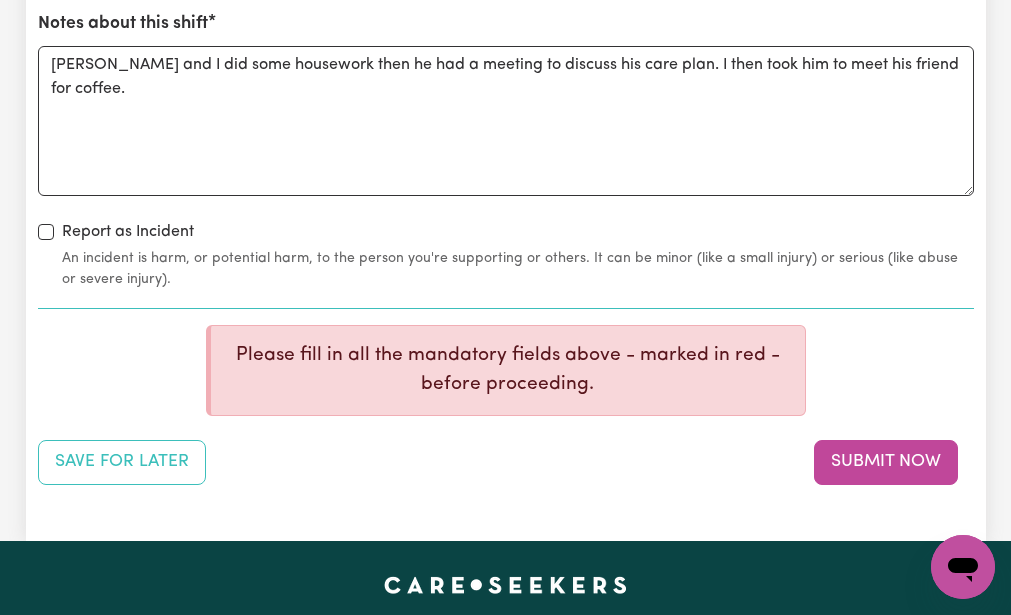 scroll, scrollTop: 2320, scrollLeft: 0, axis: vertical 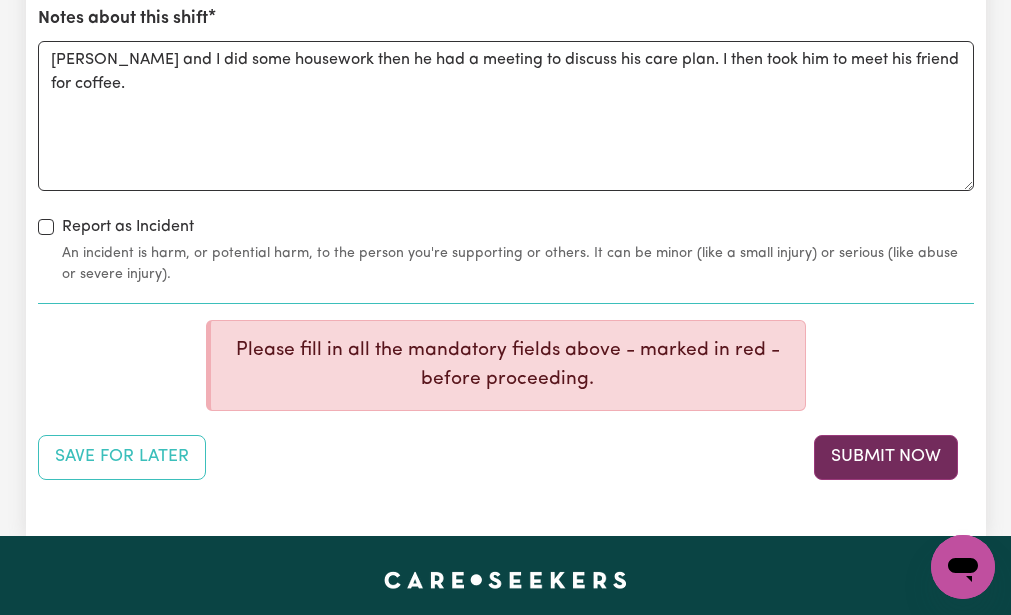 click on "Submit Now" at bounding box center (886, 457) 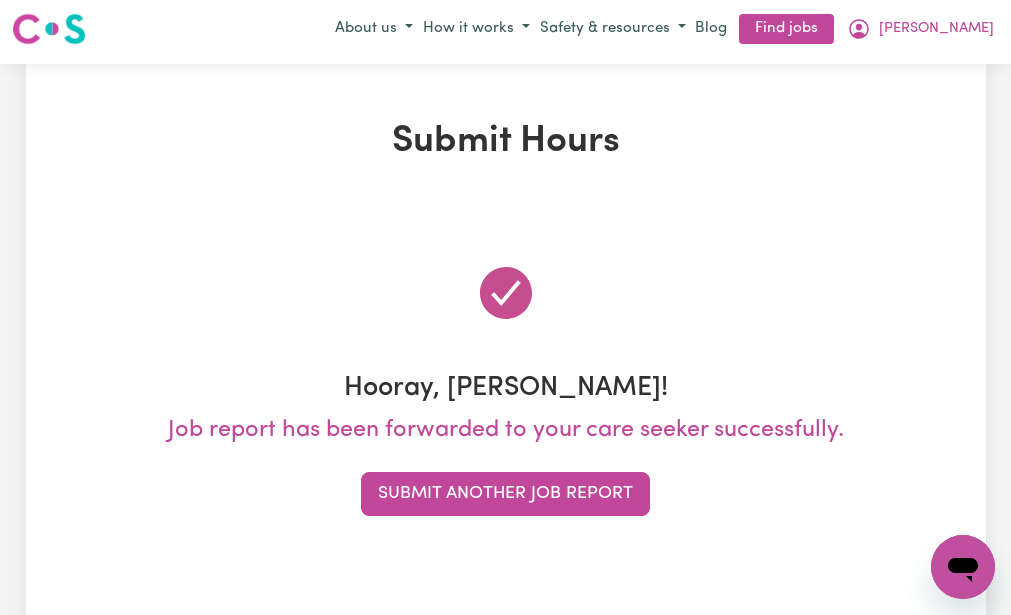 scroll, scrollTop: 0, scrollLeft: 0, axis: both 